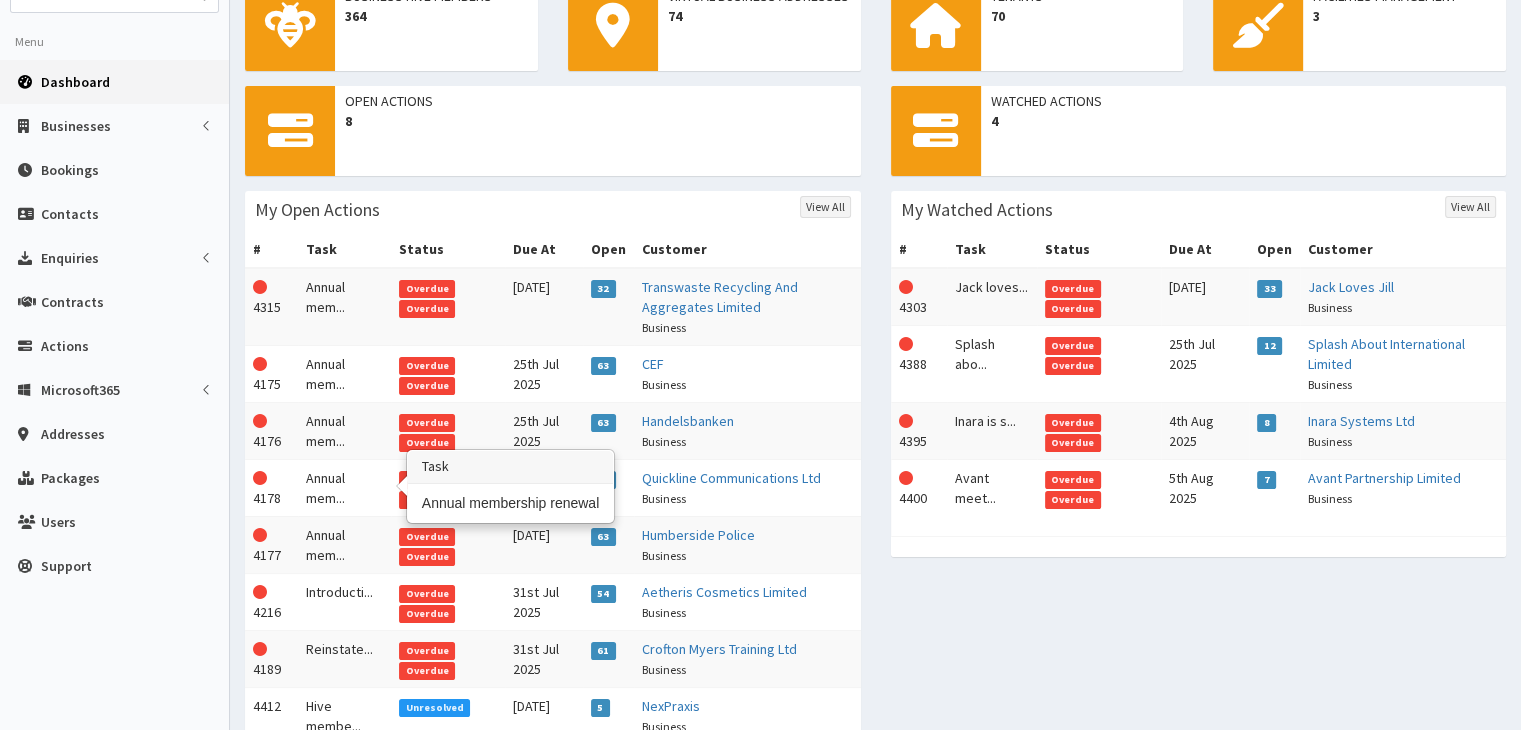 scroll, scrollTop: 0, scrollLeft: 0, axis: both 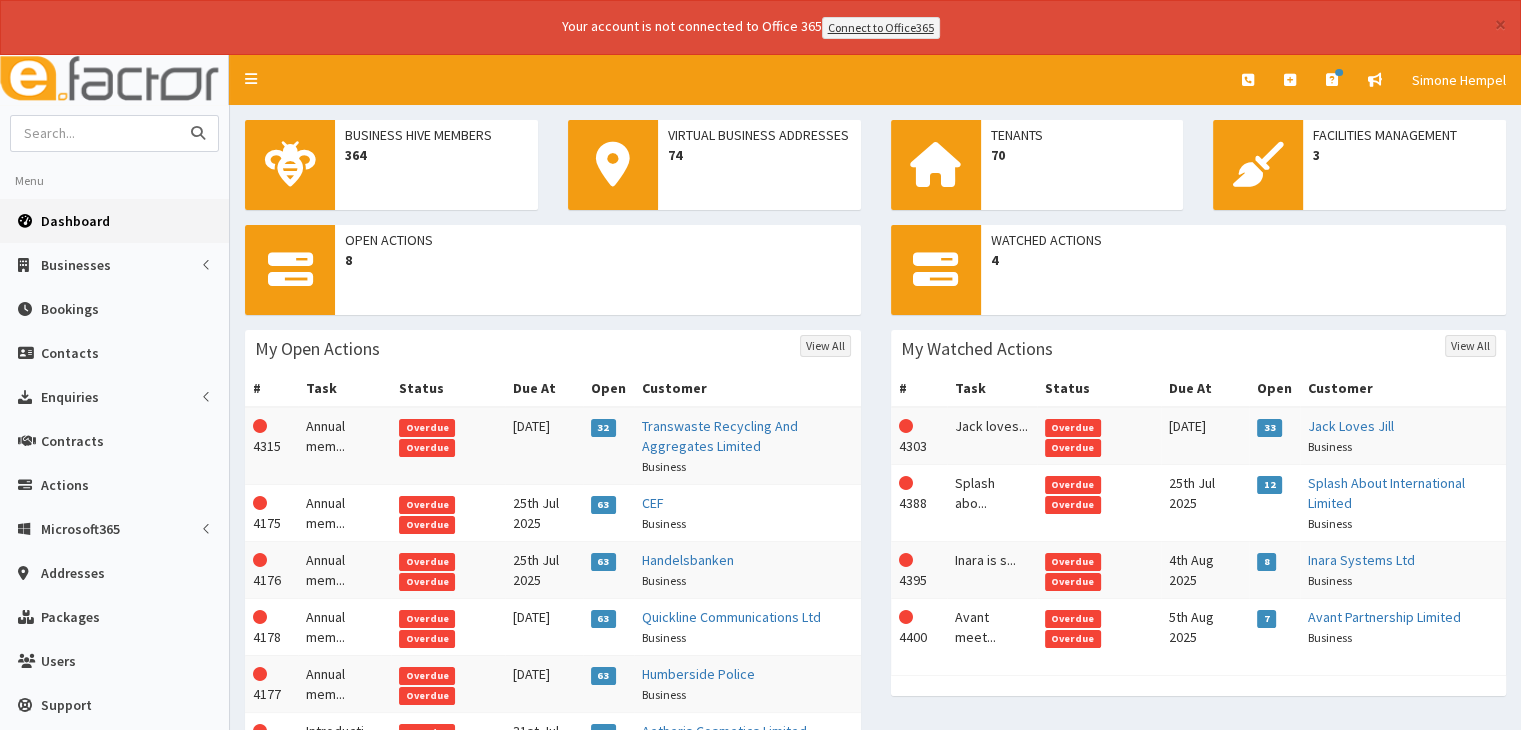 click at bounding box center (95, 133) 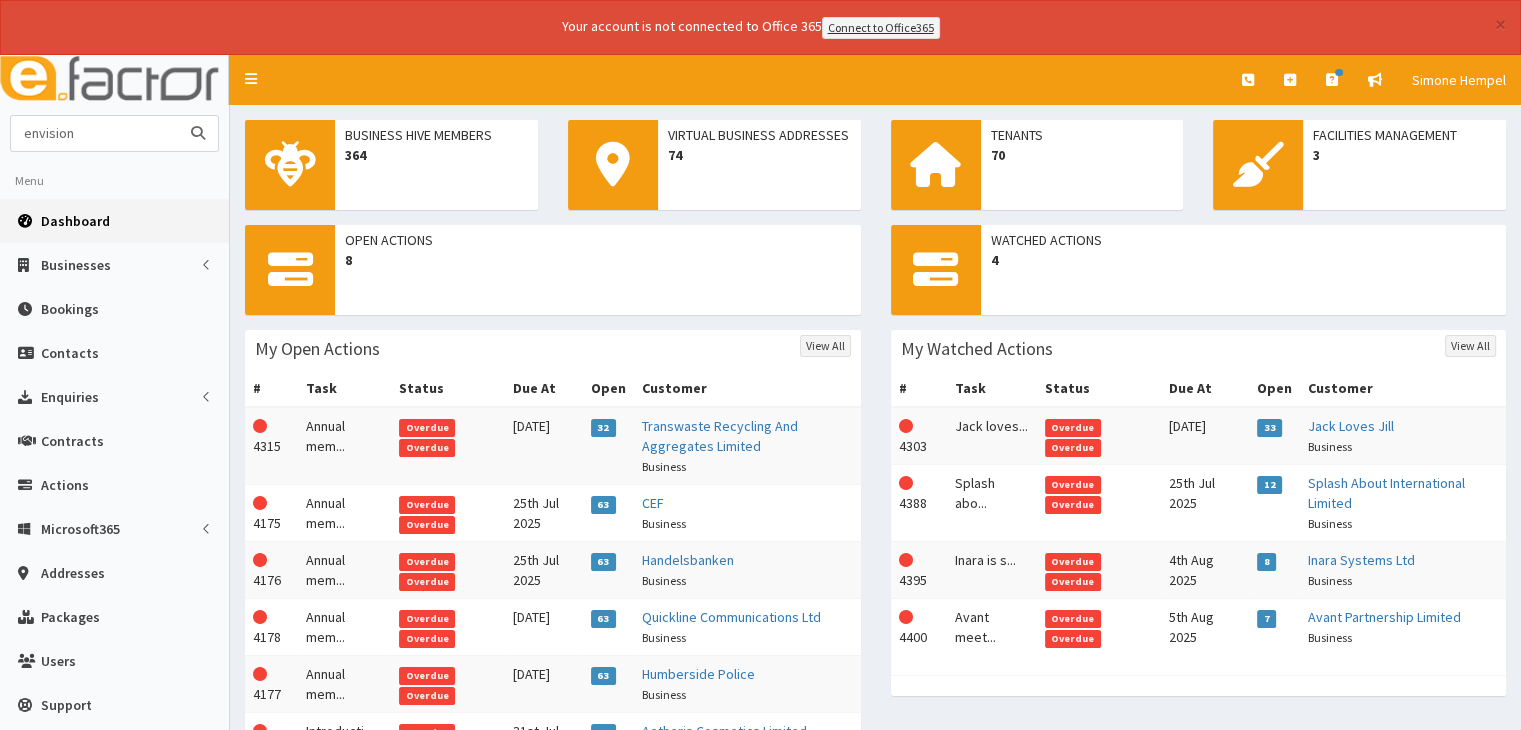 type on "envision" 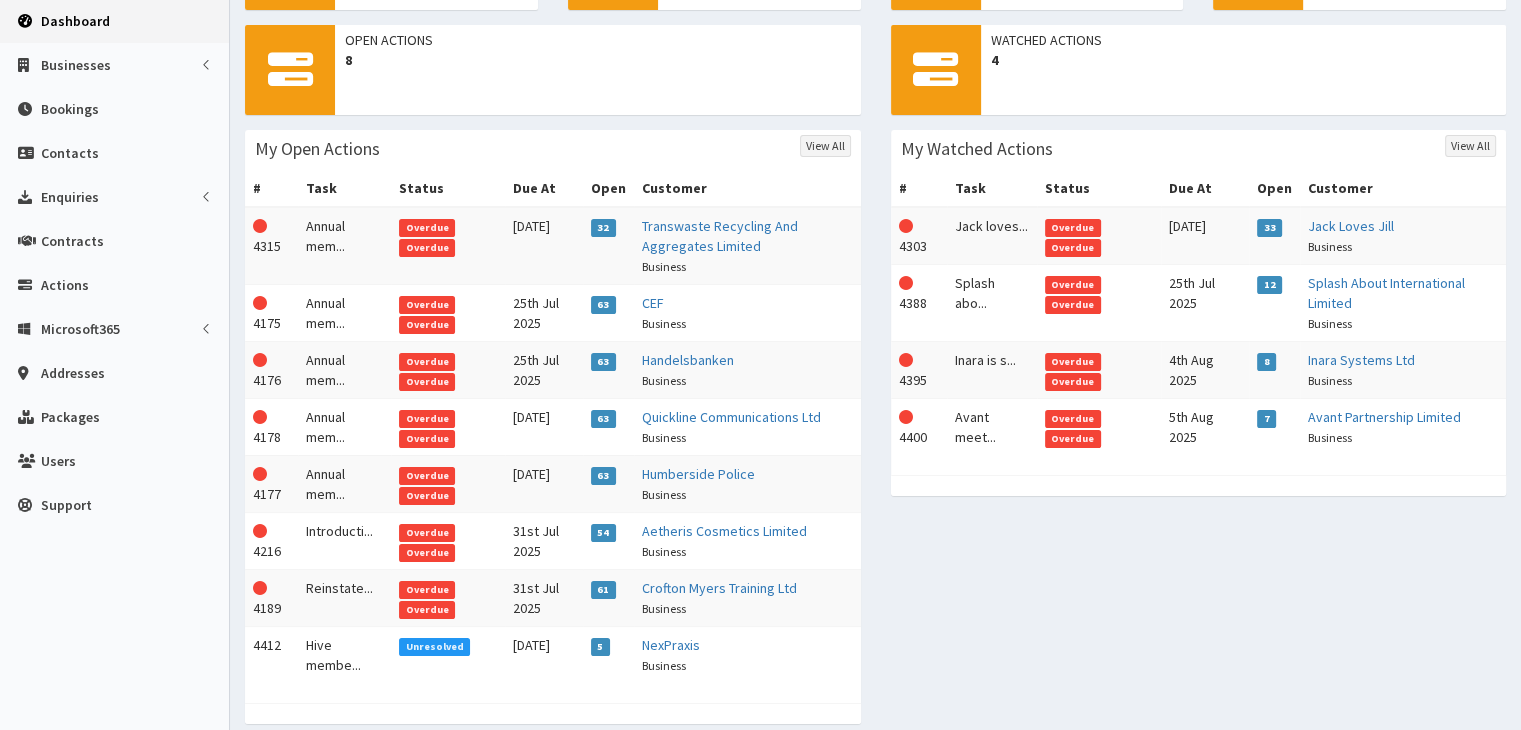 scroll, scrollTop: 200, scrollLeft: 0, axis: vertical 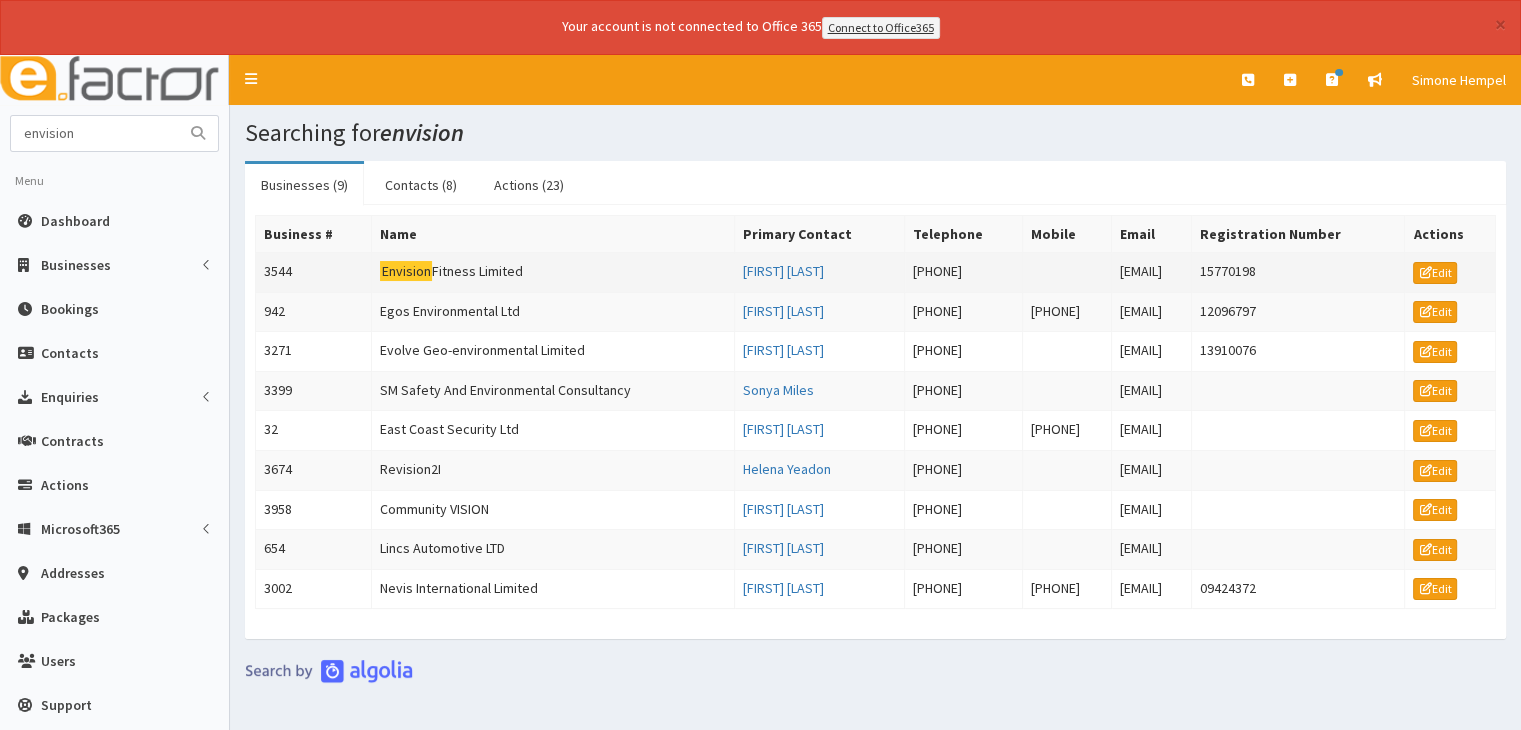 click on "Envision  Fitness Limited" at bounding box center (553, 272) 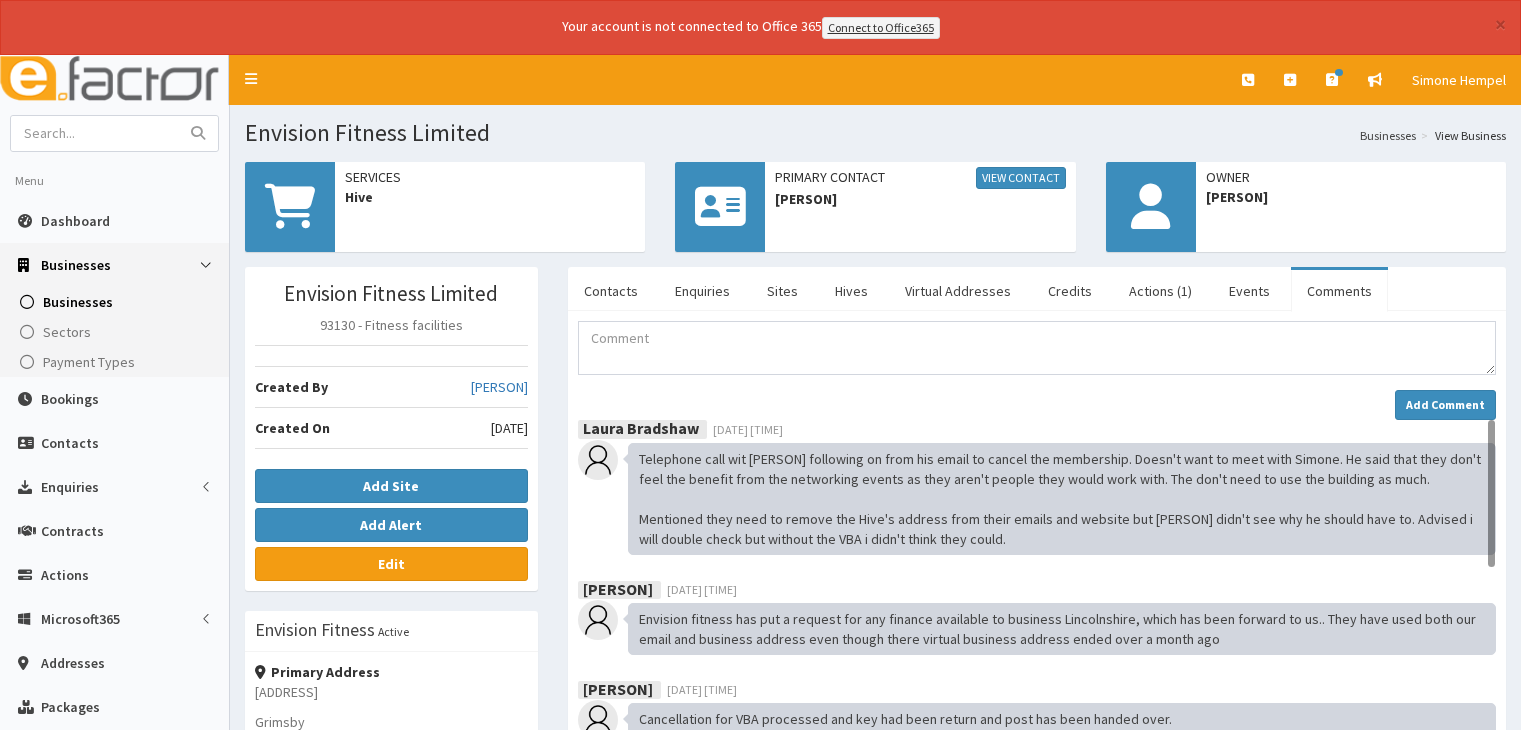 scroll, scrollTop: 0, scrollLeft: 0, axis: both 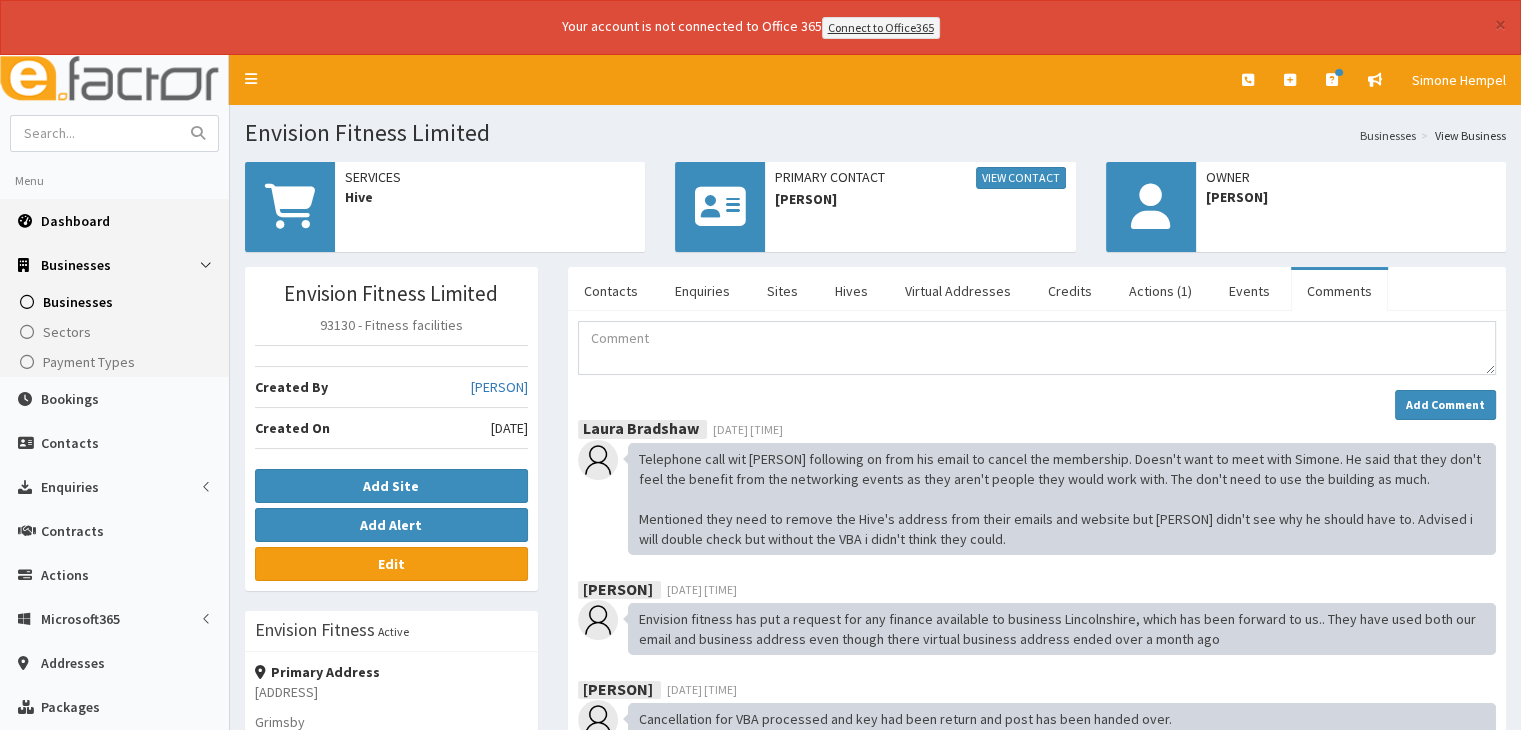 click on "Dashboard" at bounding box center (75, 221) 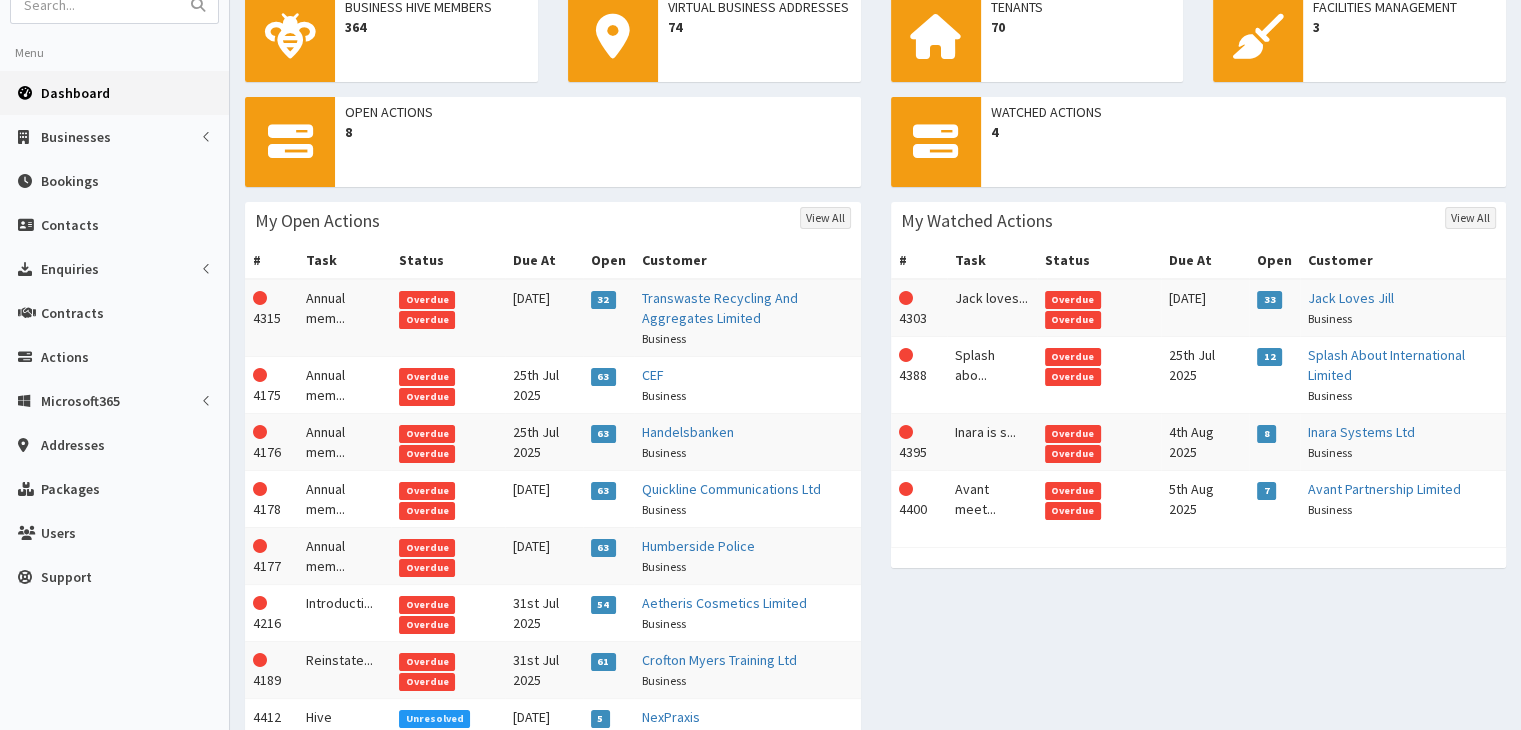 scroll, scrollTop: 128, scrollLeft: 0, axis: vertical 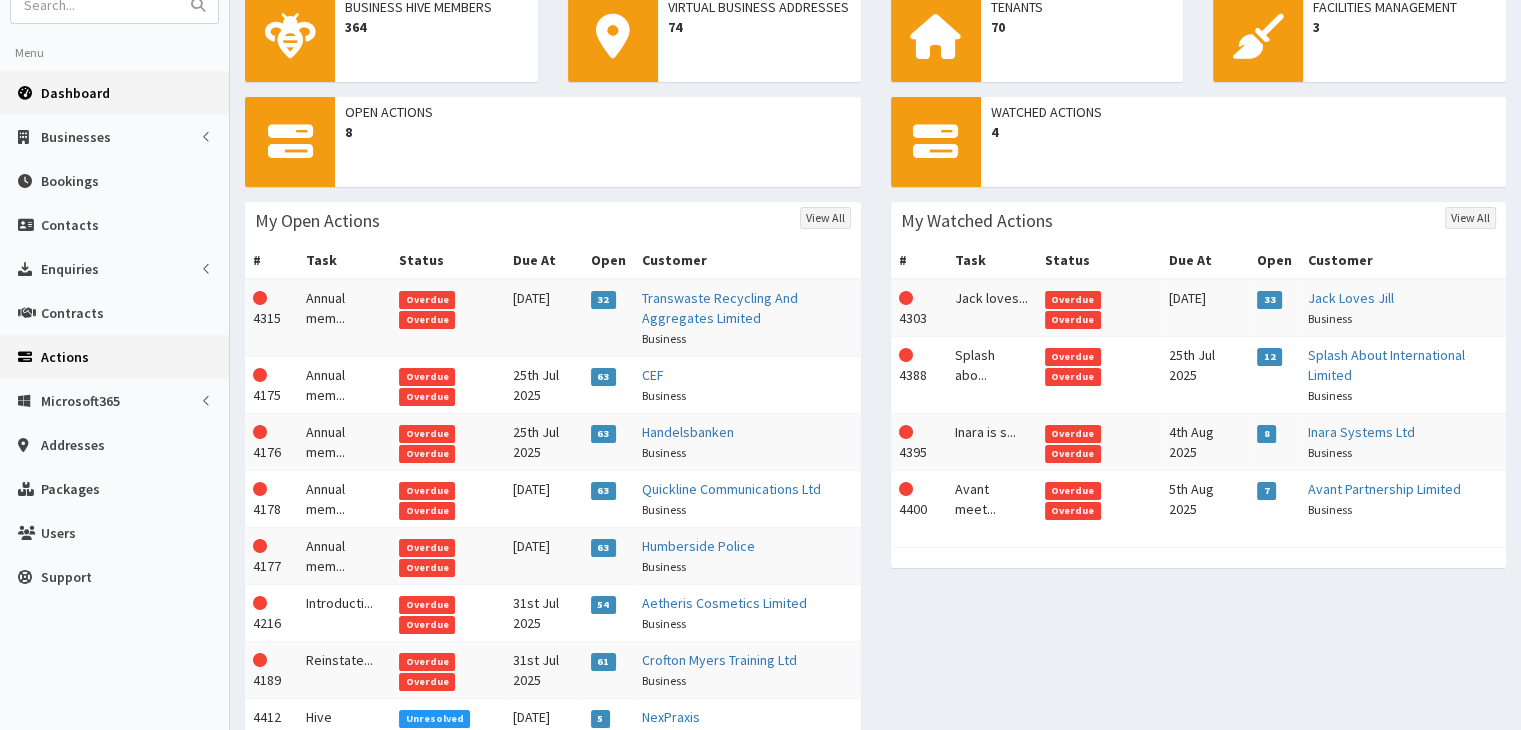 click on "Actions" at bounding box center (65, 357) 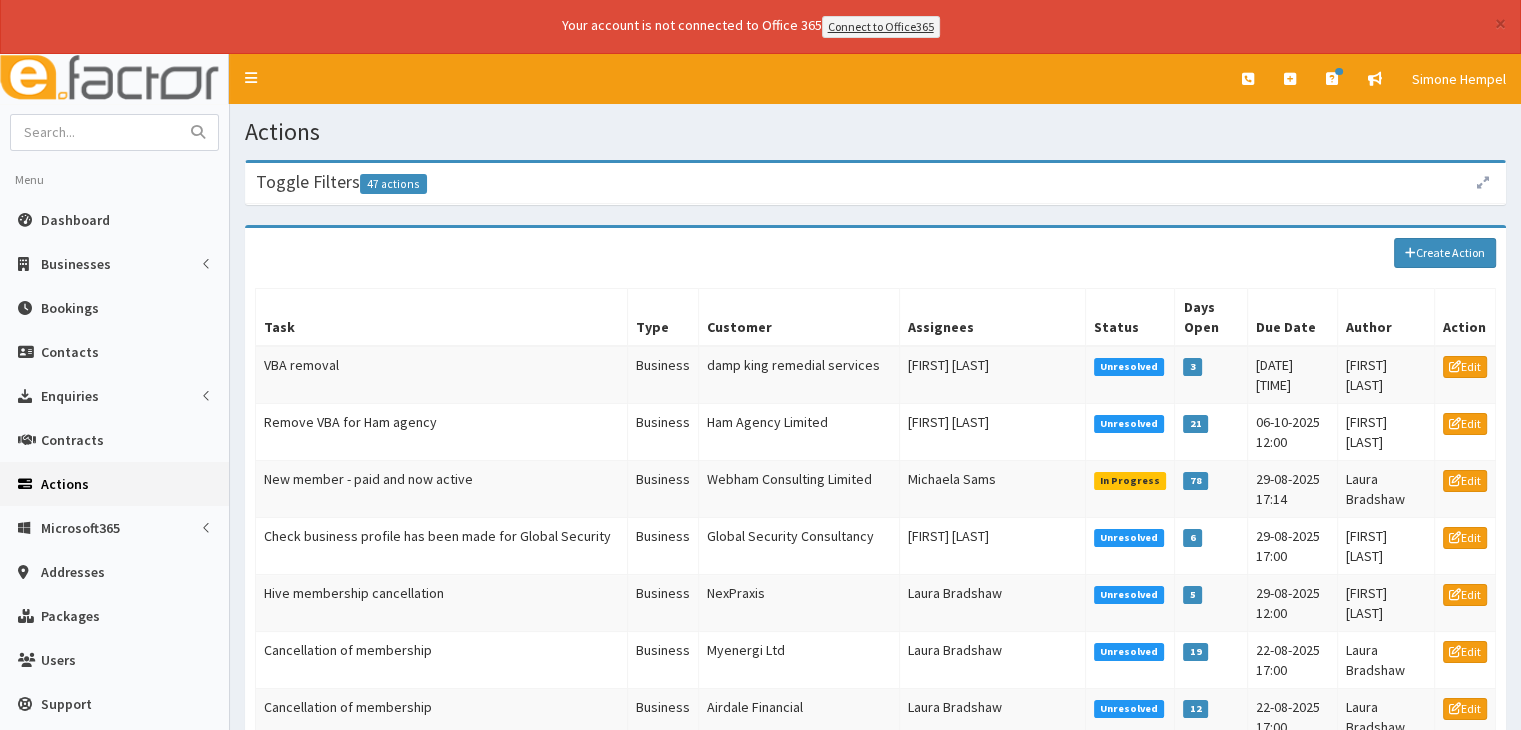 scroll, scrollTop: 0, scrollLeft: 0, axis: both 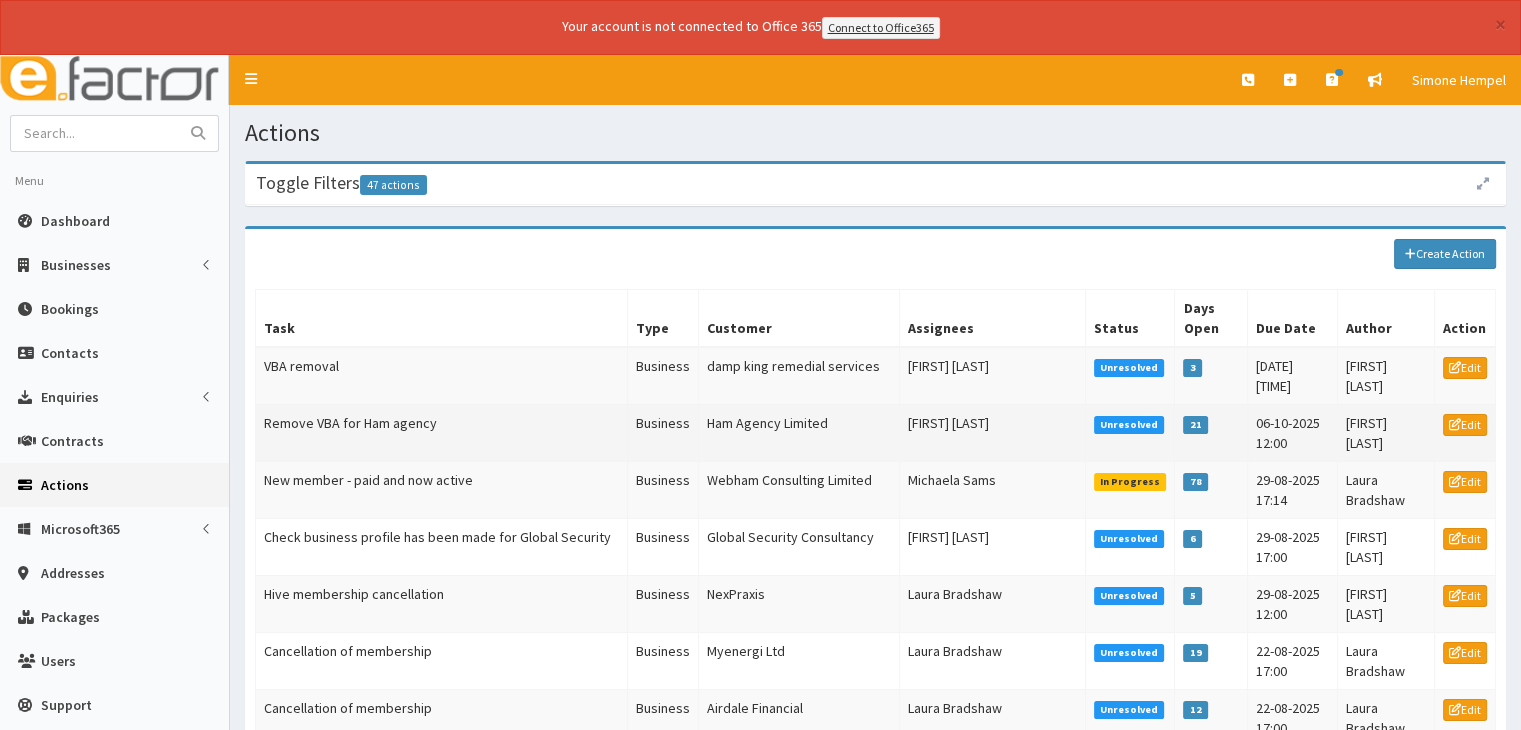 click on "Remove VBA for Ham agency" at bounding box center (442, 432) 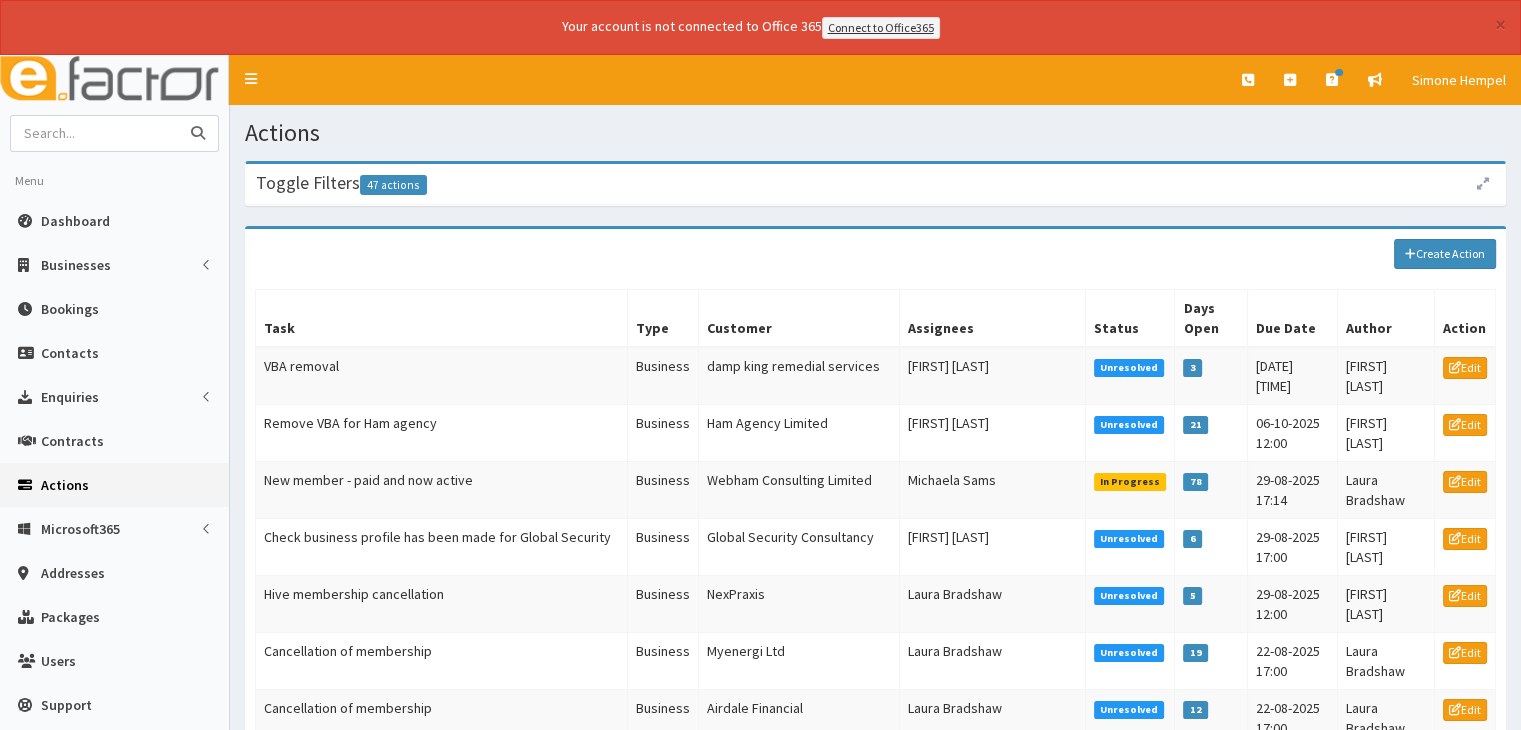click at bounding box center [95, 133] 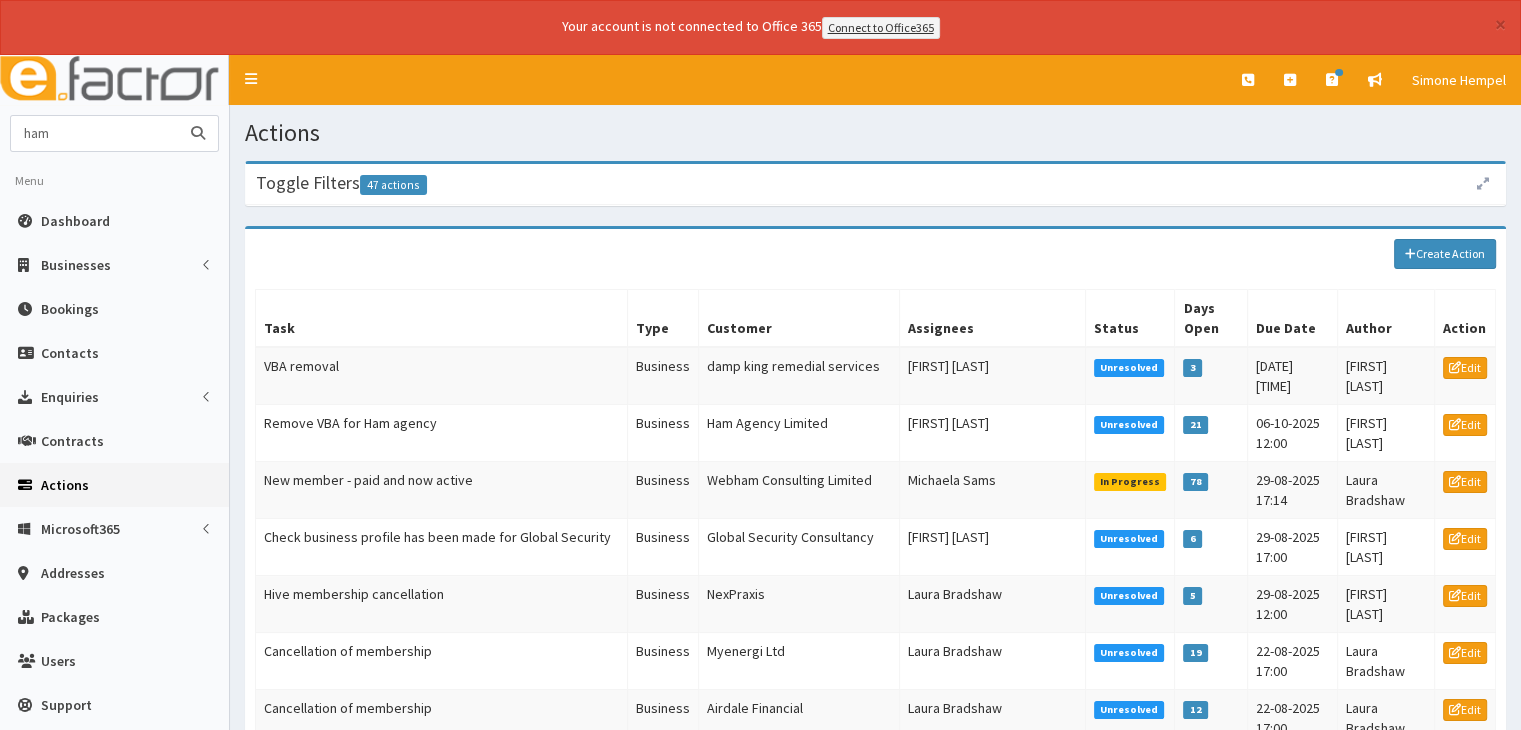 type on "ham" 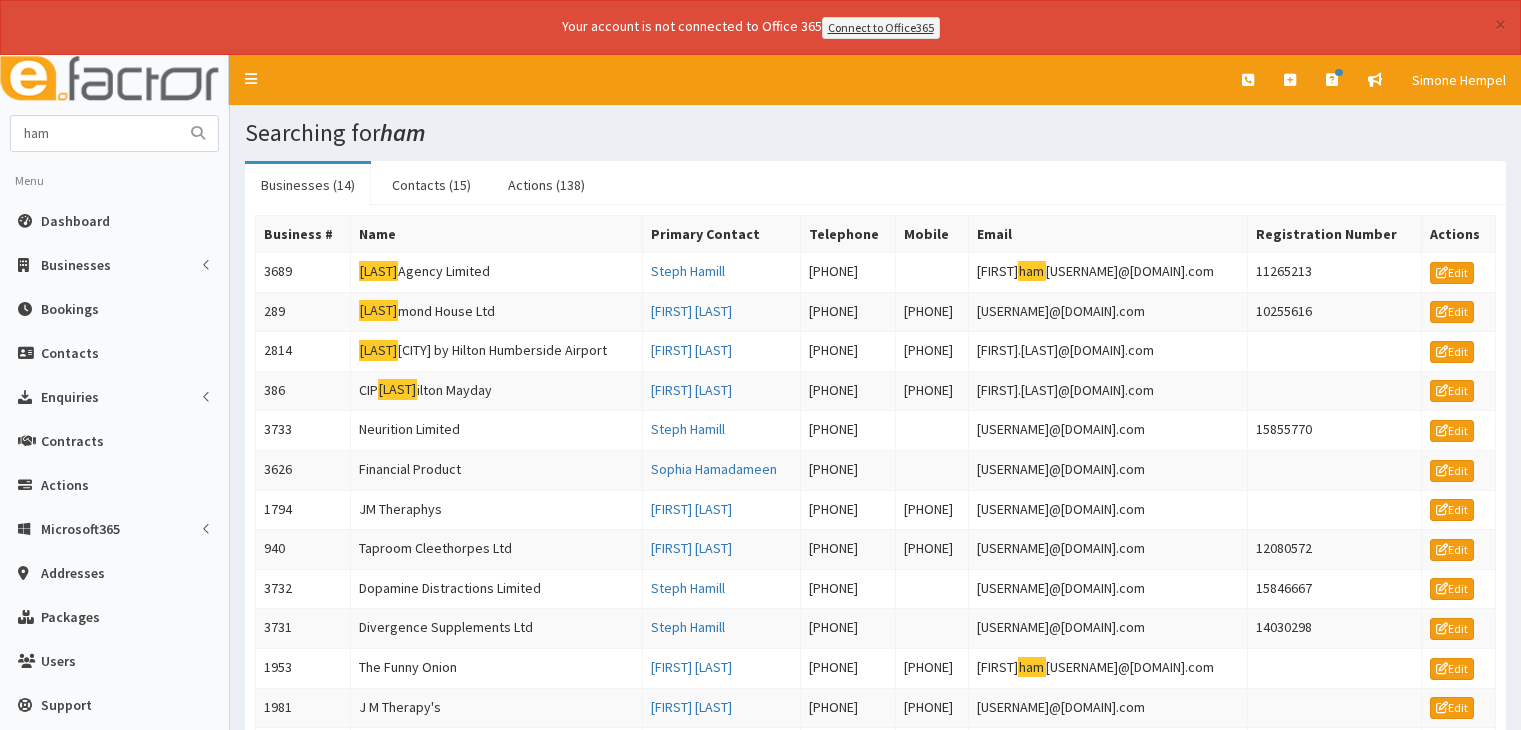 scroll, scrollTop: 0, scrollLeft: 0, axis: both 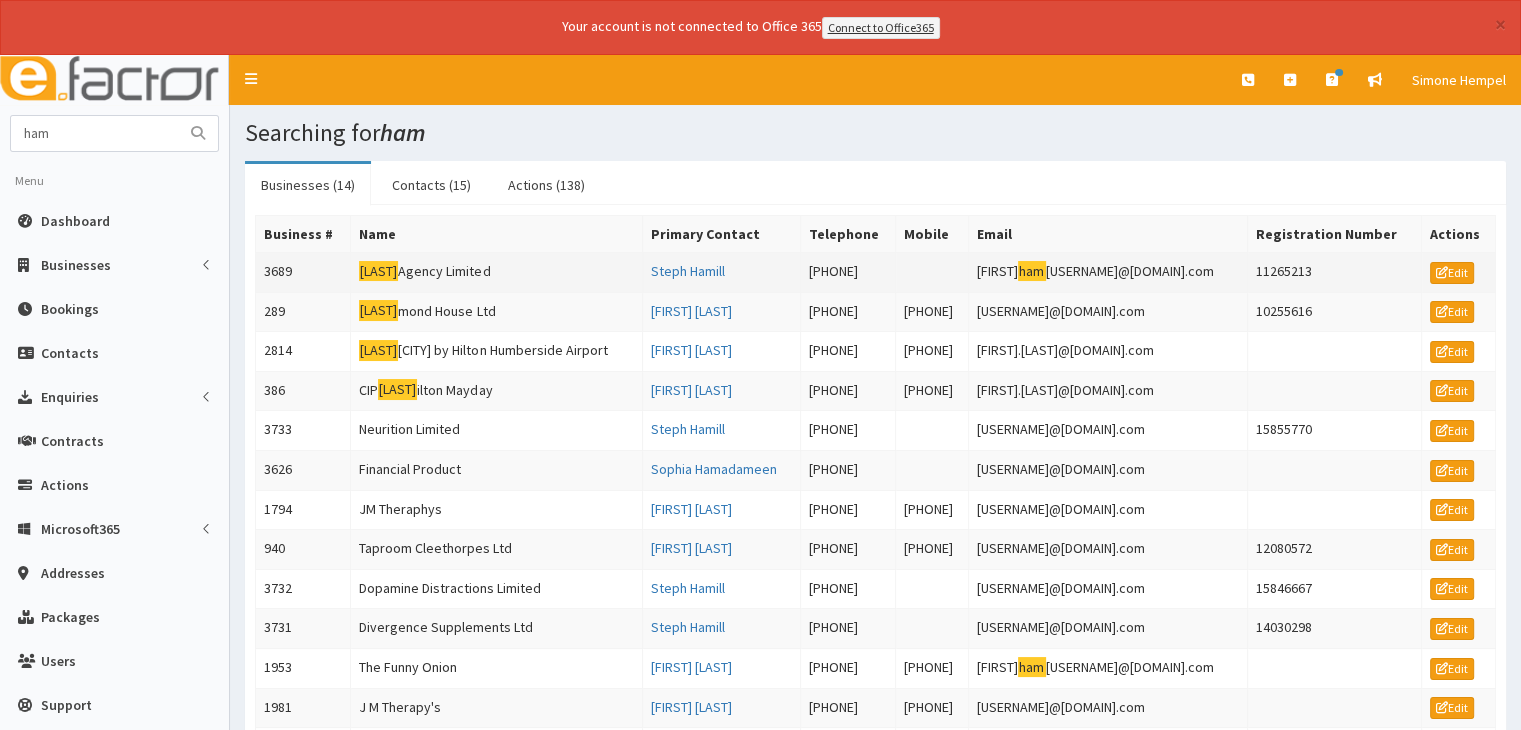 click on "Ham  Agency Limited" at bounding box center (496, 272) 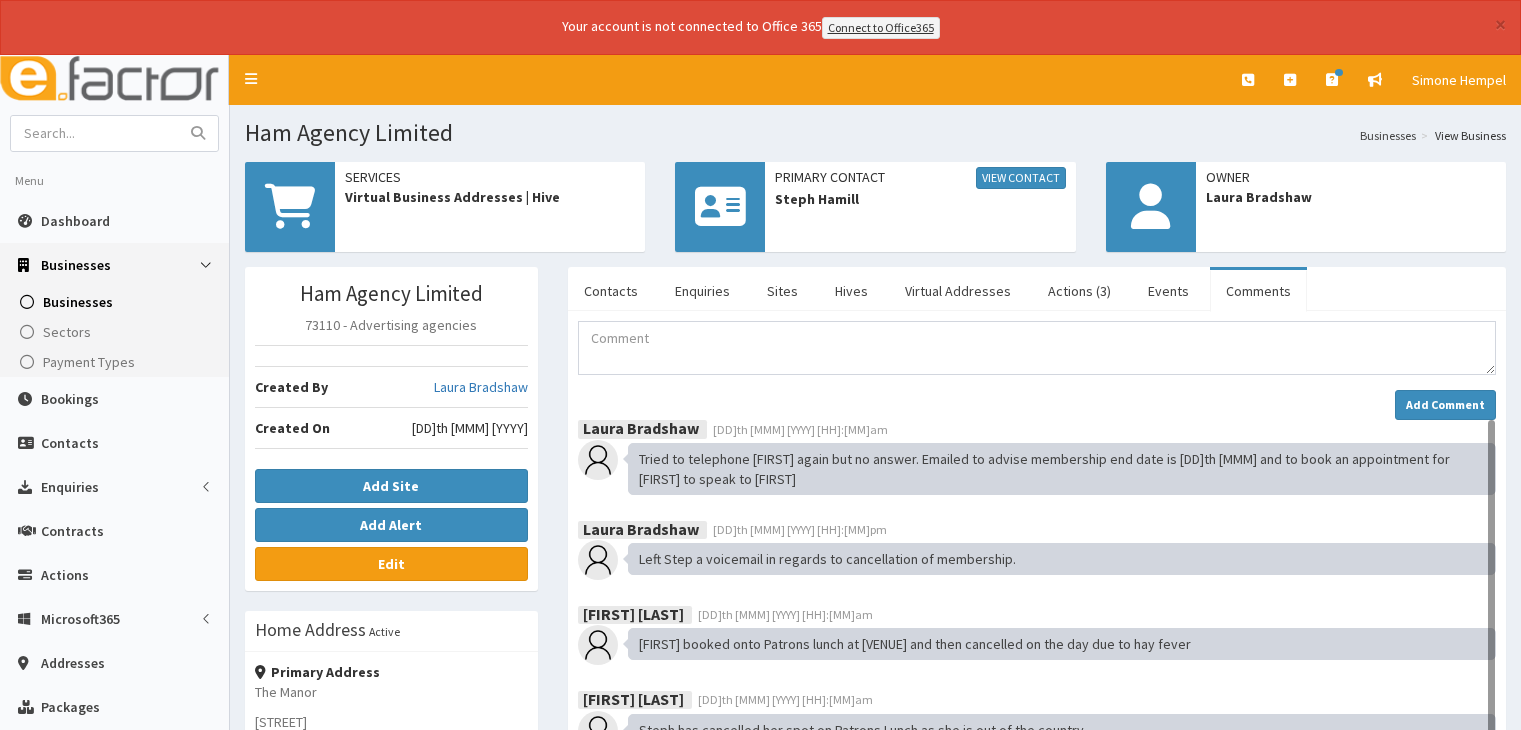 scroll, scrollTop: 0, scrollLeft: 0, axis: both 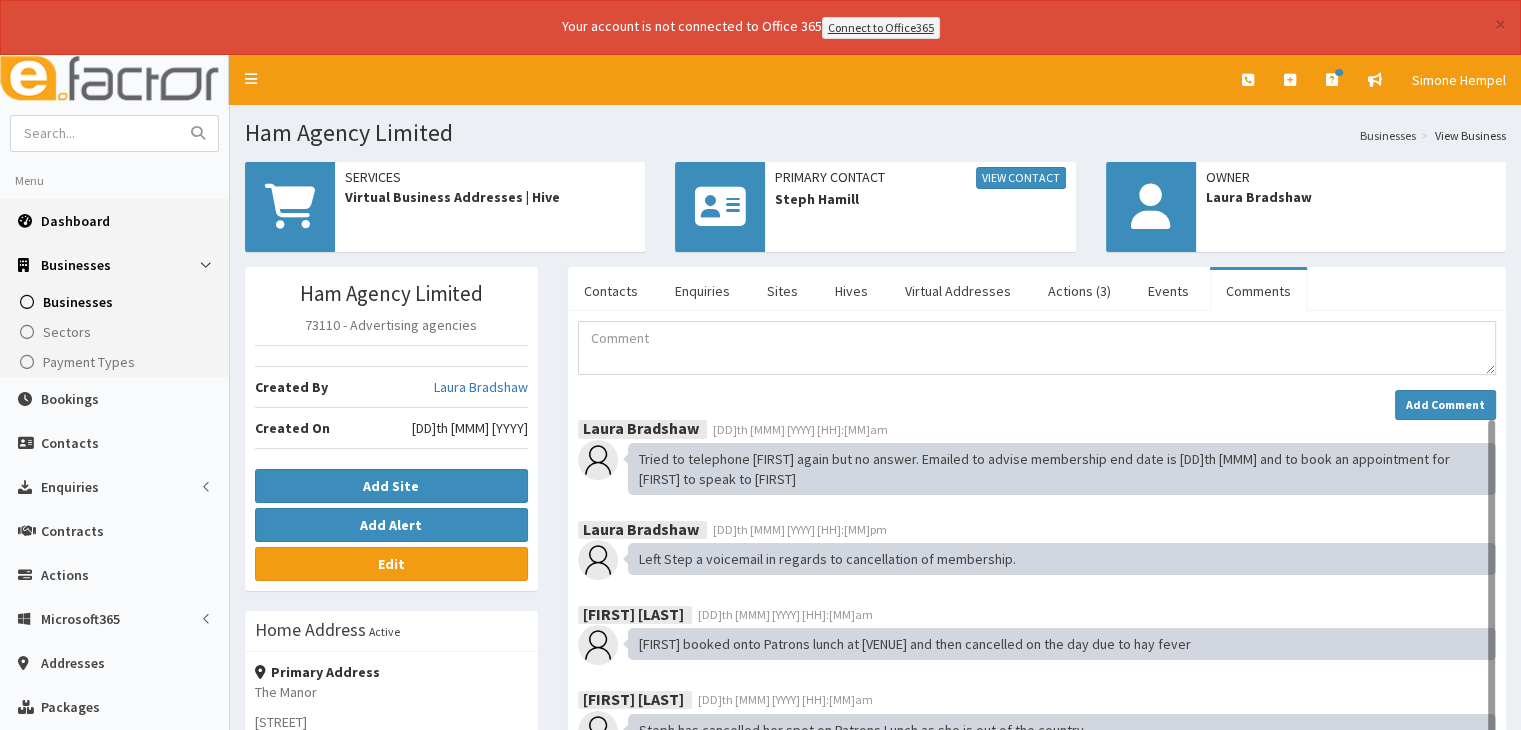 click on "Dashboard" at bounding box center [75, 221] 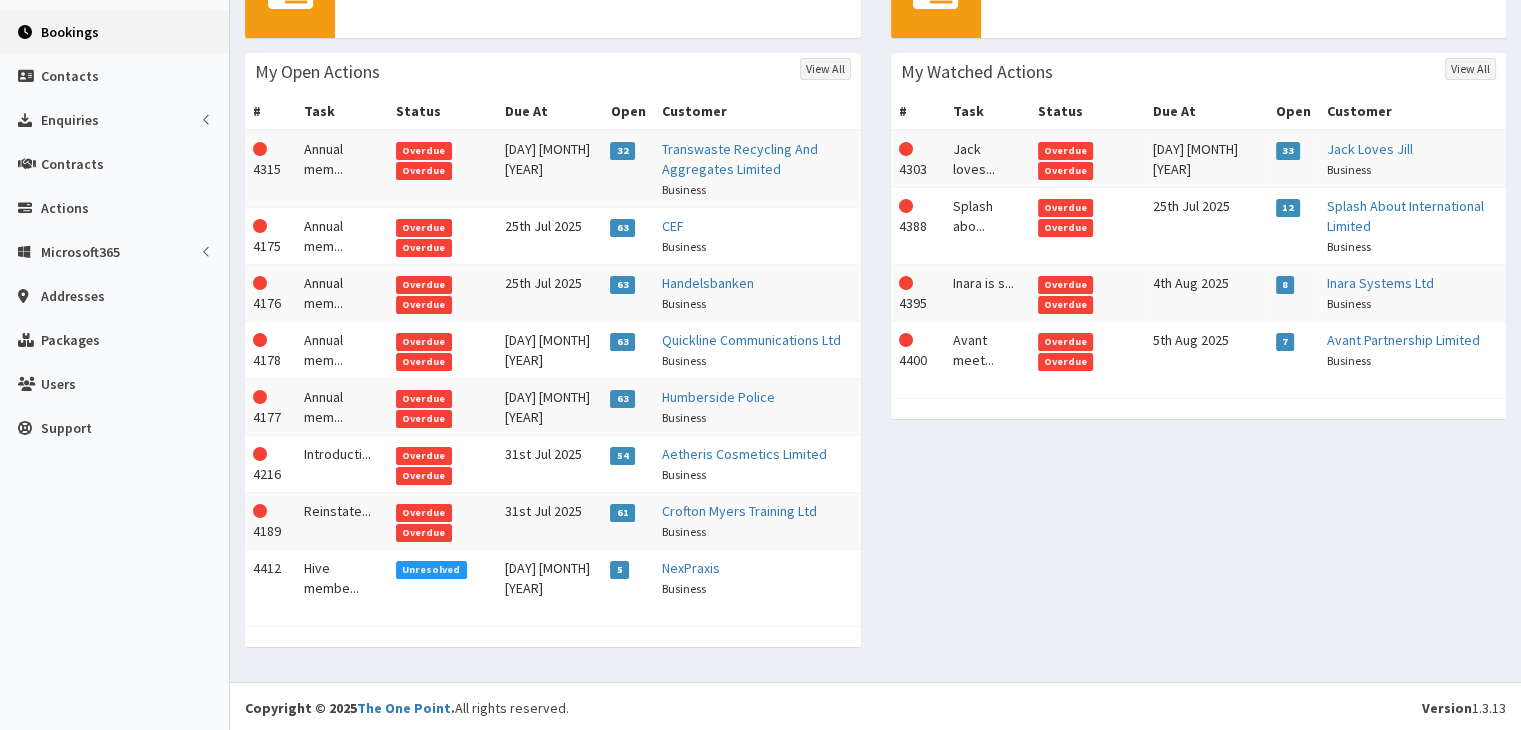 scroll, scrollTop: 0, scrollLeft: 0, axis: both 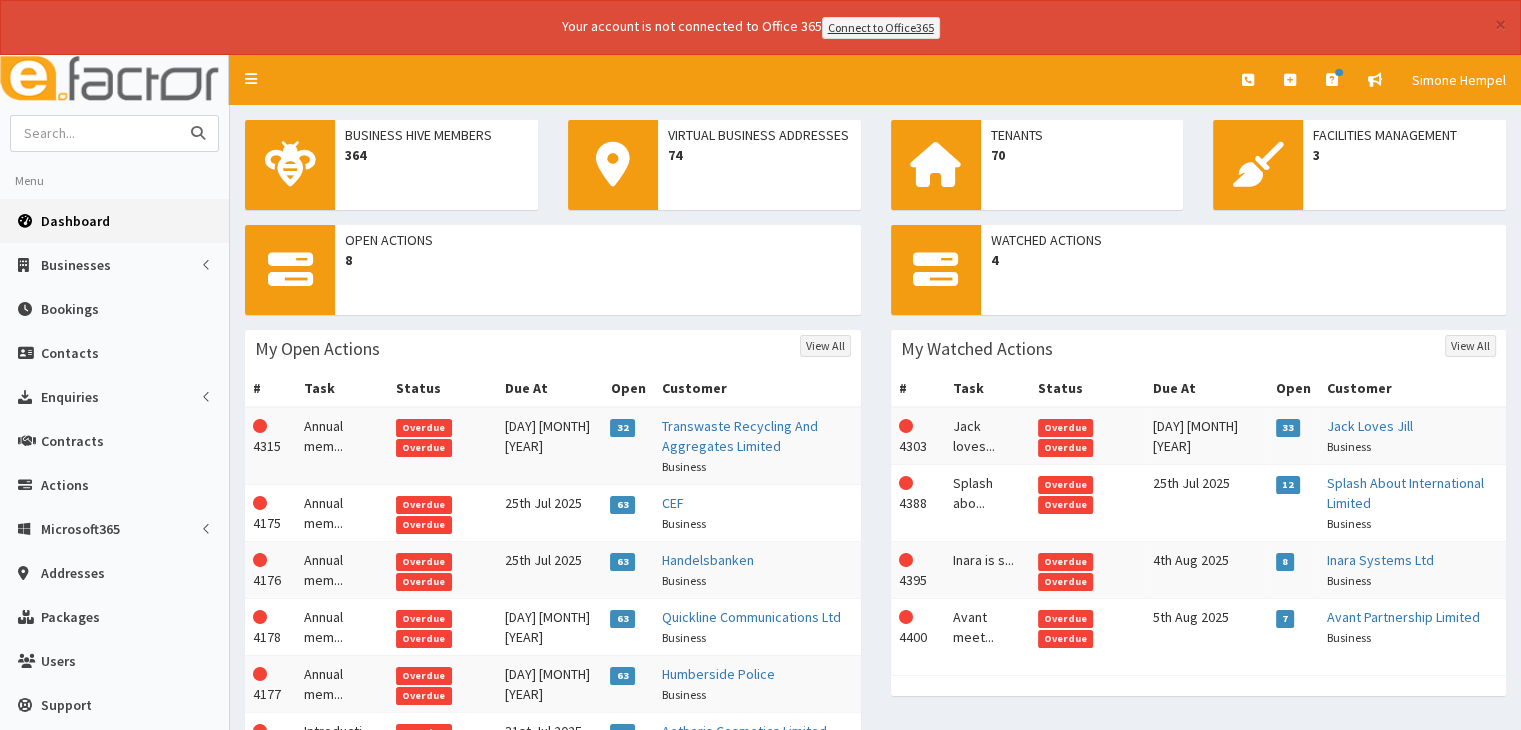 click at bounding box center [95, 133] 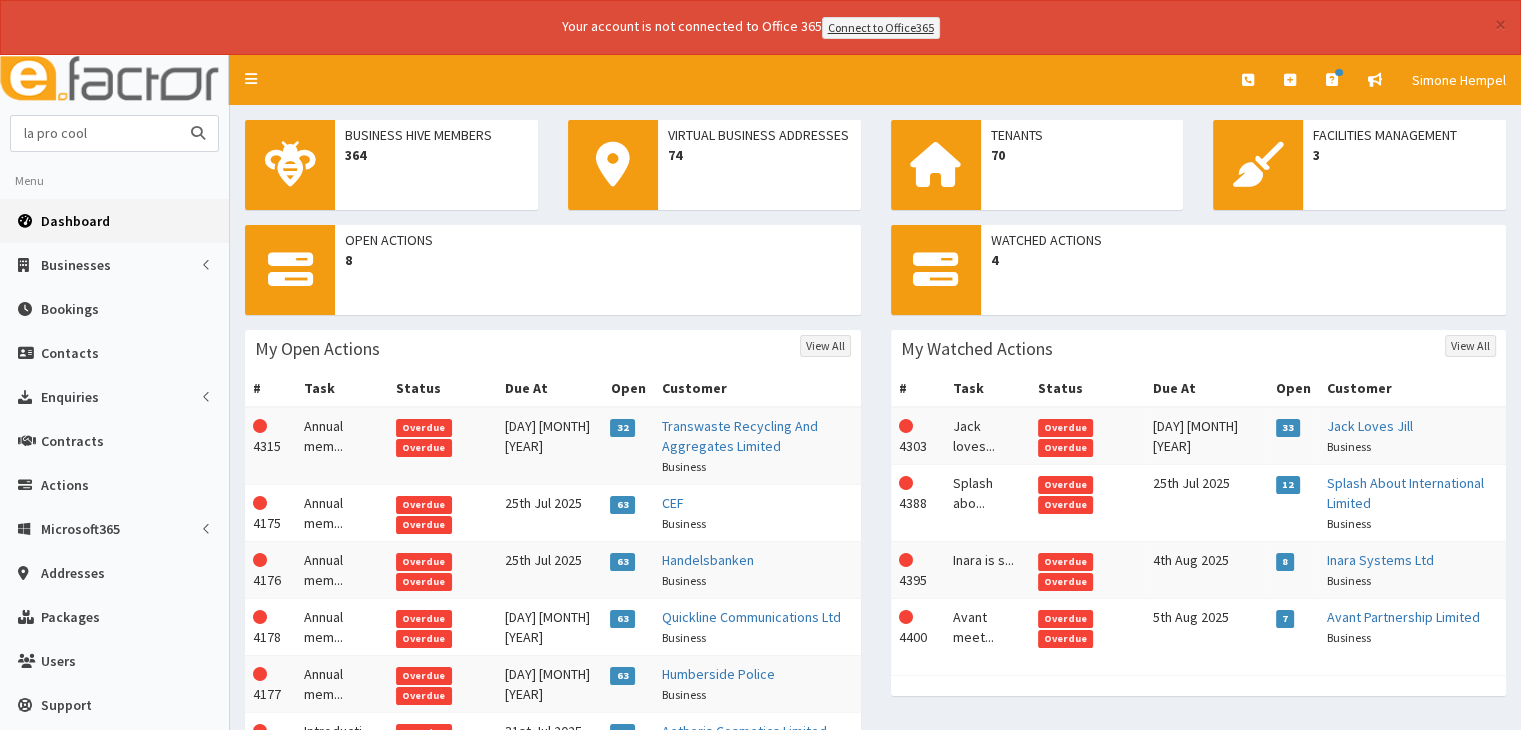 type on "la pro cool" 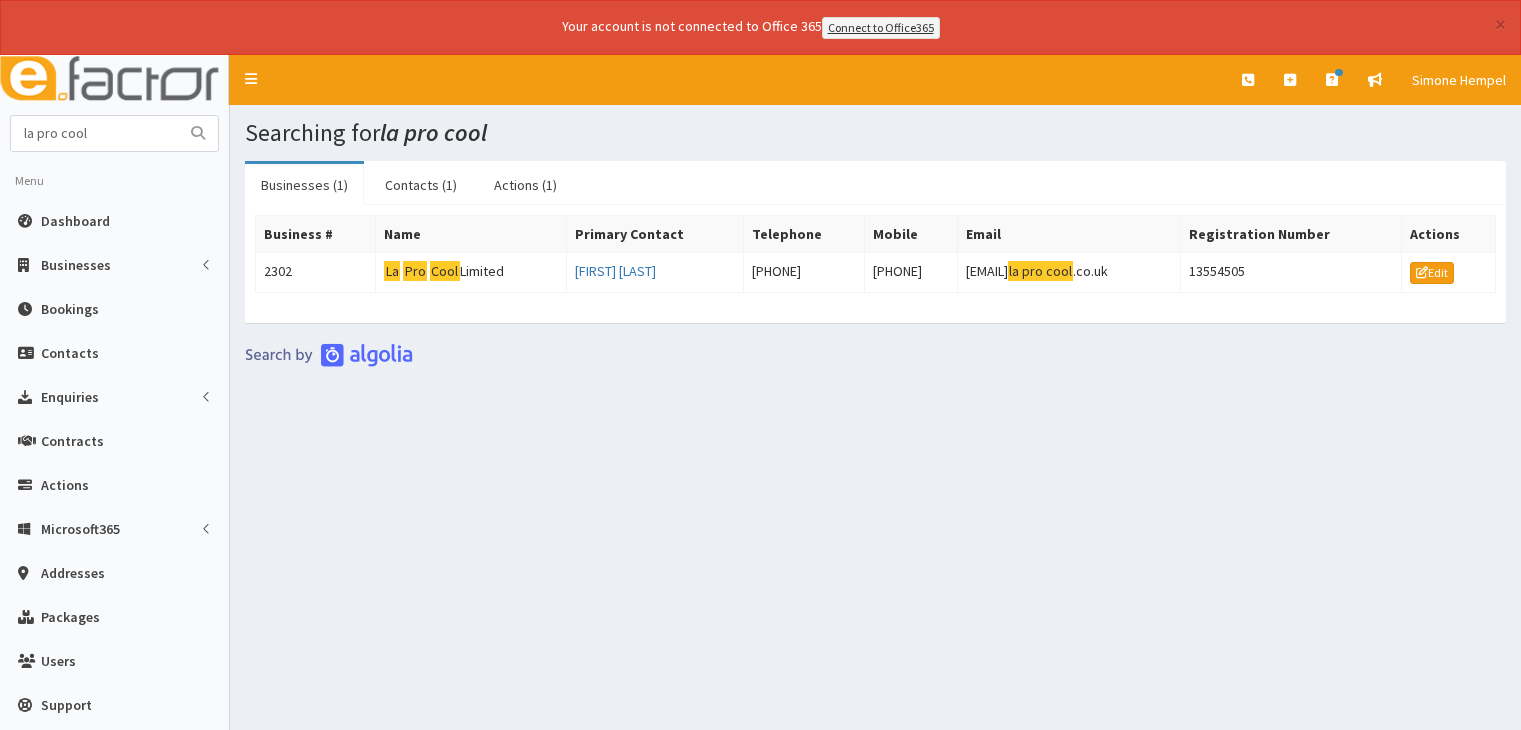 scroll, scrollTop: 0, scrollLeft: 0, axis: both 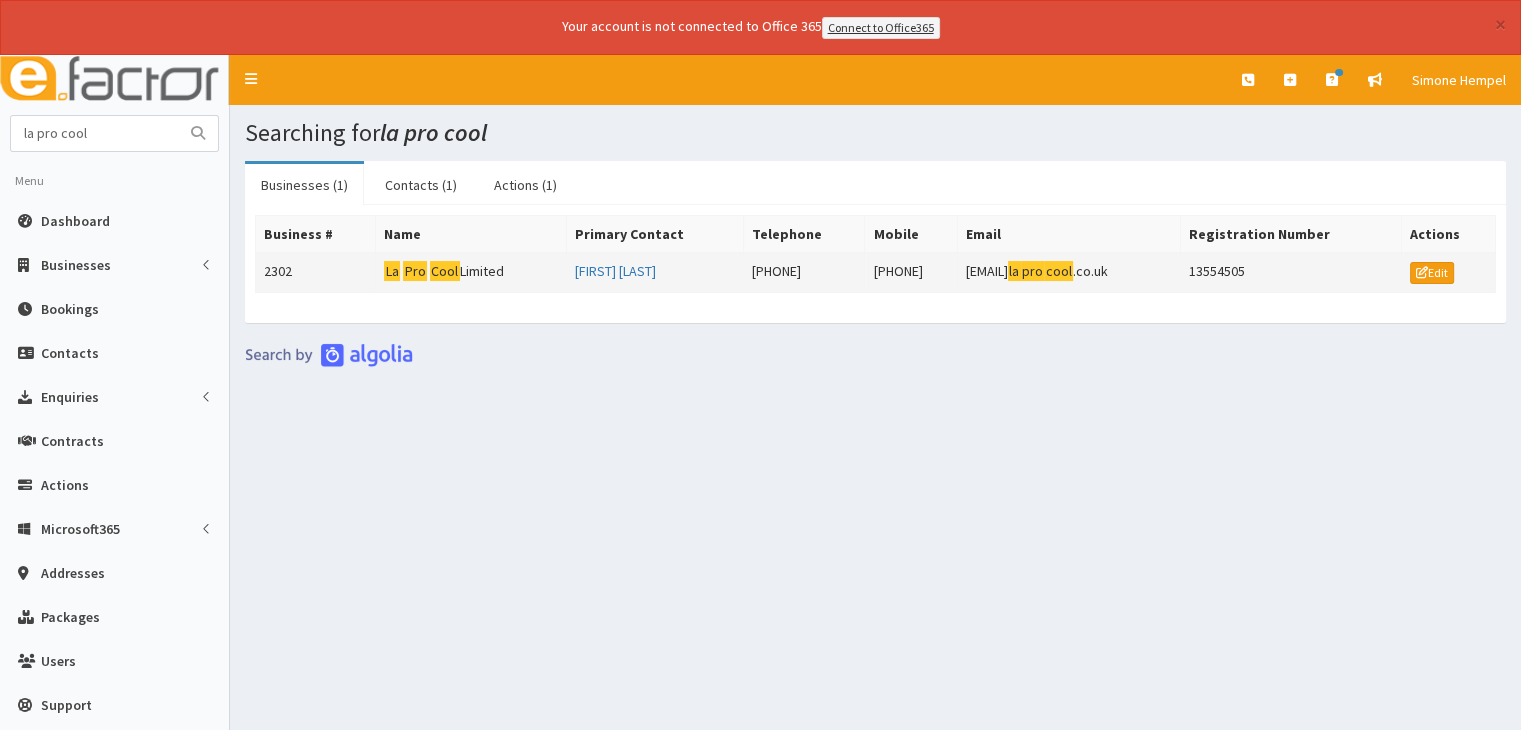 click on "La   Pro   Cool  Limited" at bounding box center [471, 272] 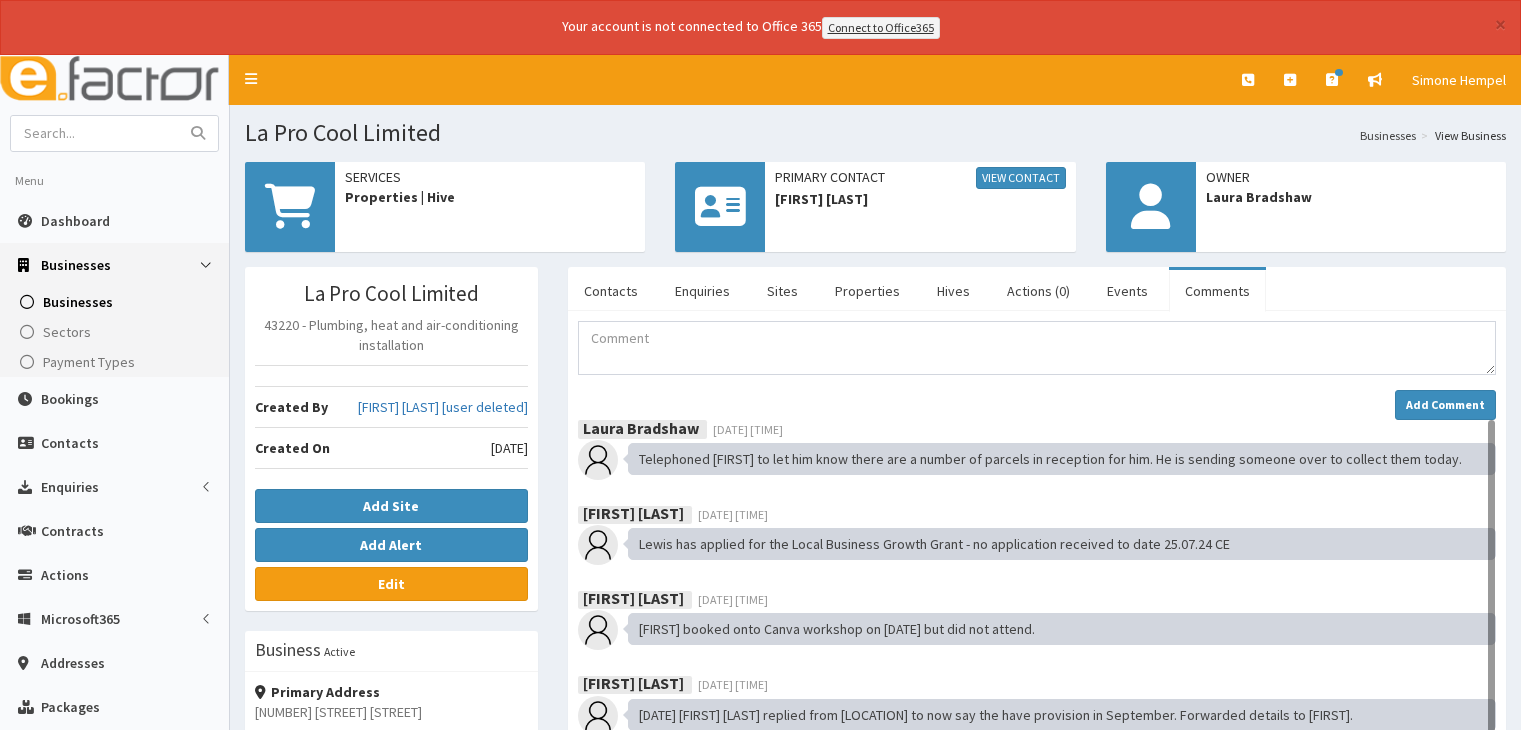 scroll, scrollTop: 0, scrollLeft: 0, axis: both 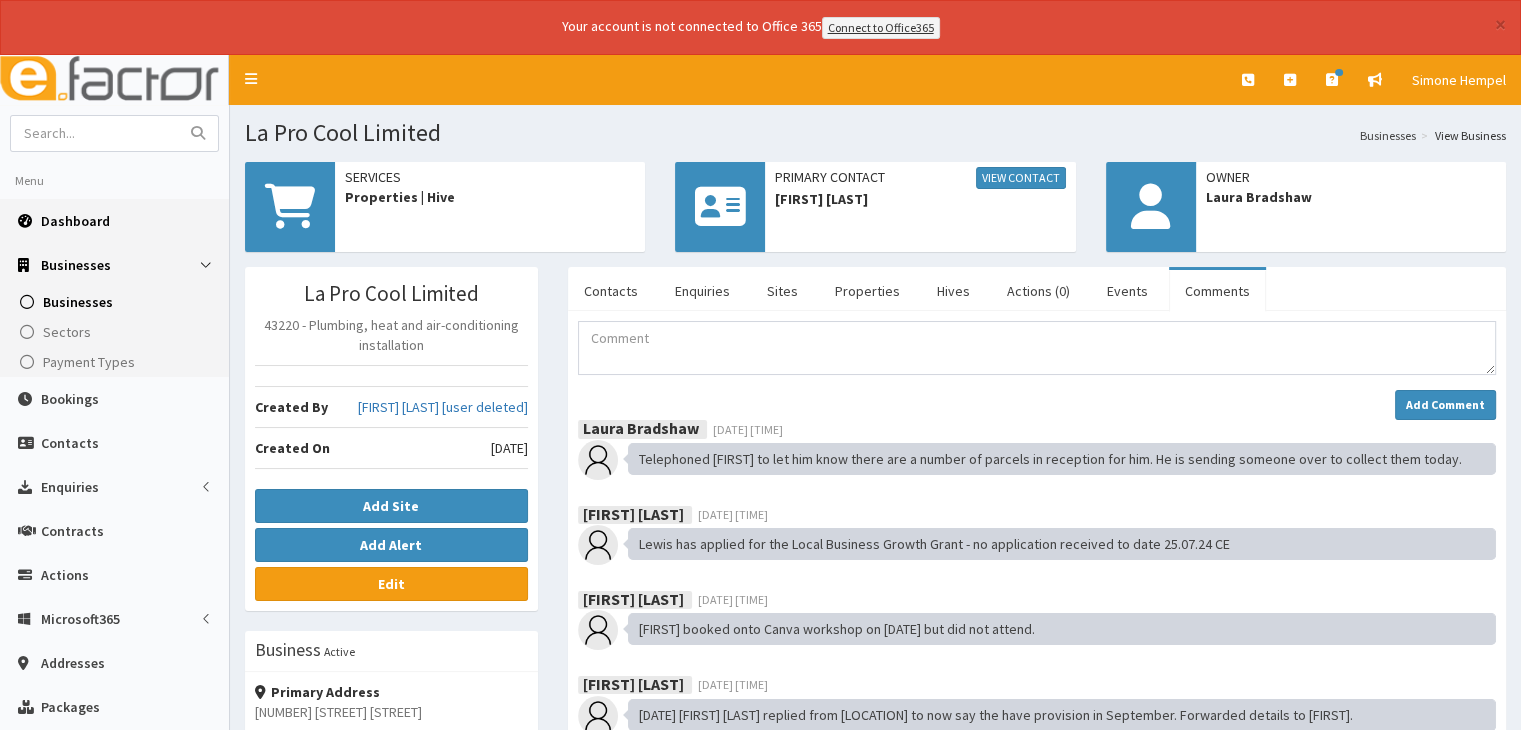 click on "Dashboard" at bounding box center [114, 221] 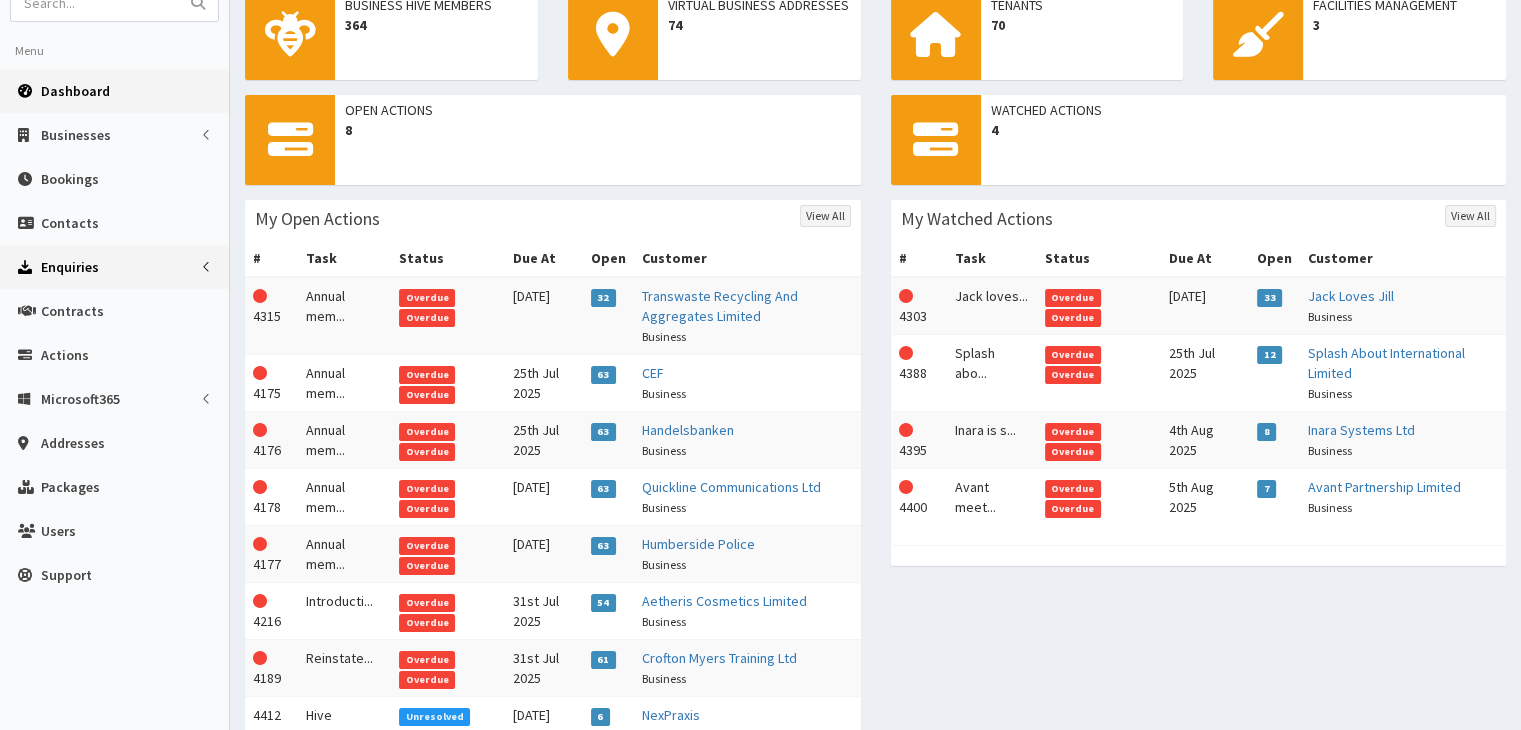 scroll, scrollTop: 0, scrollLeft: 0, axis: both 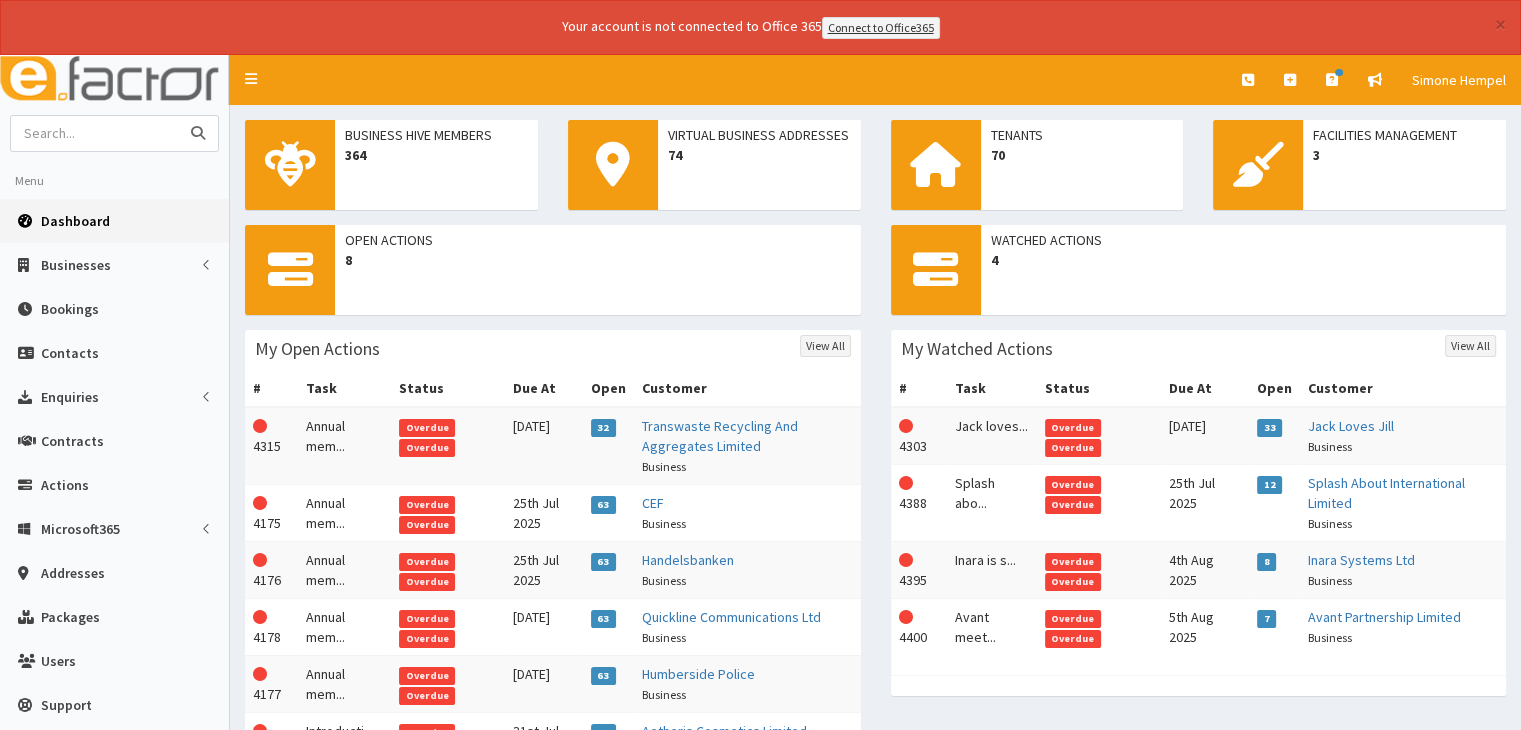 click at bounding box center (95, 133) 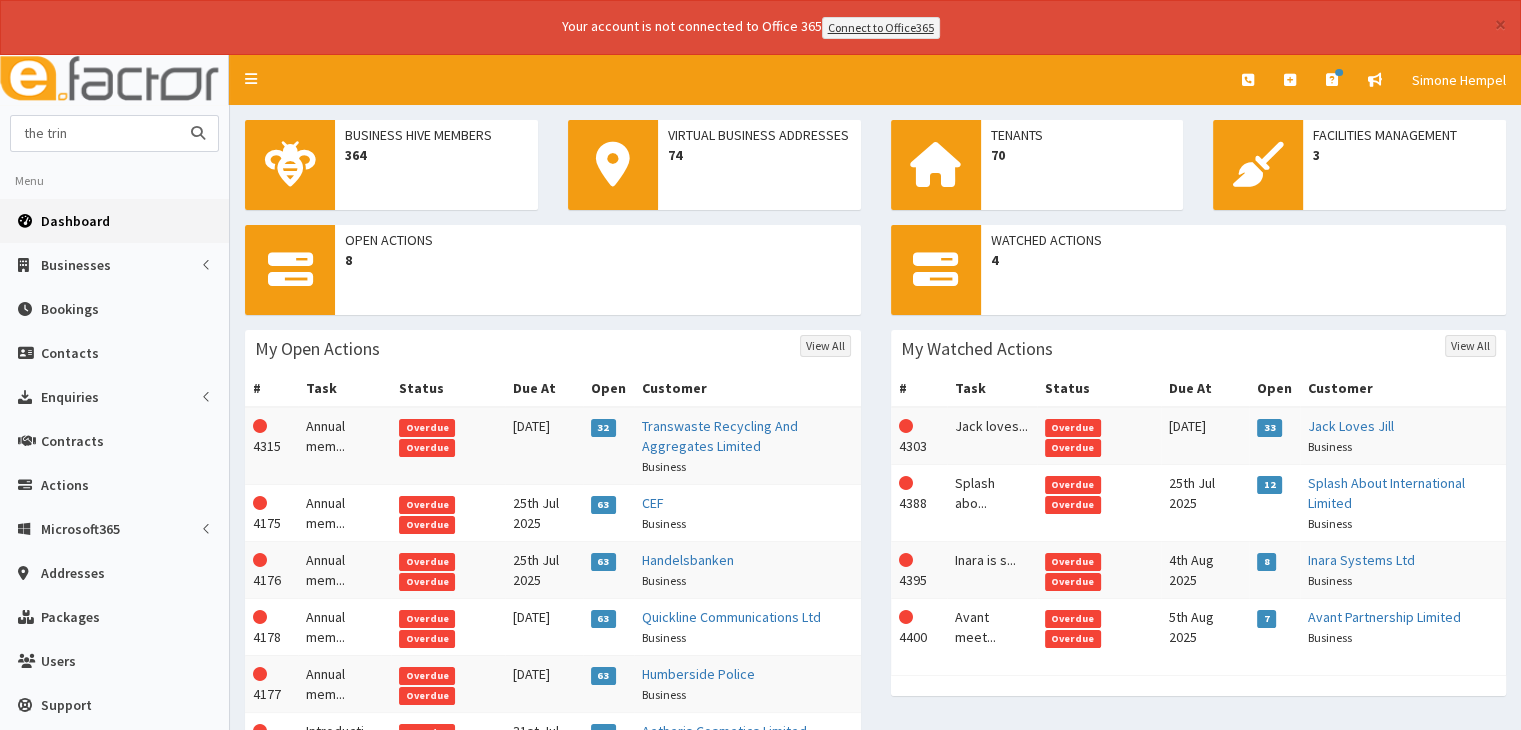type on "the trin" 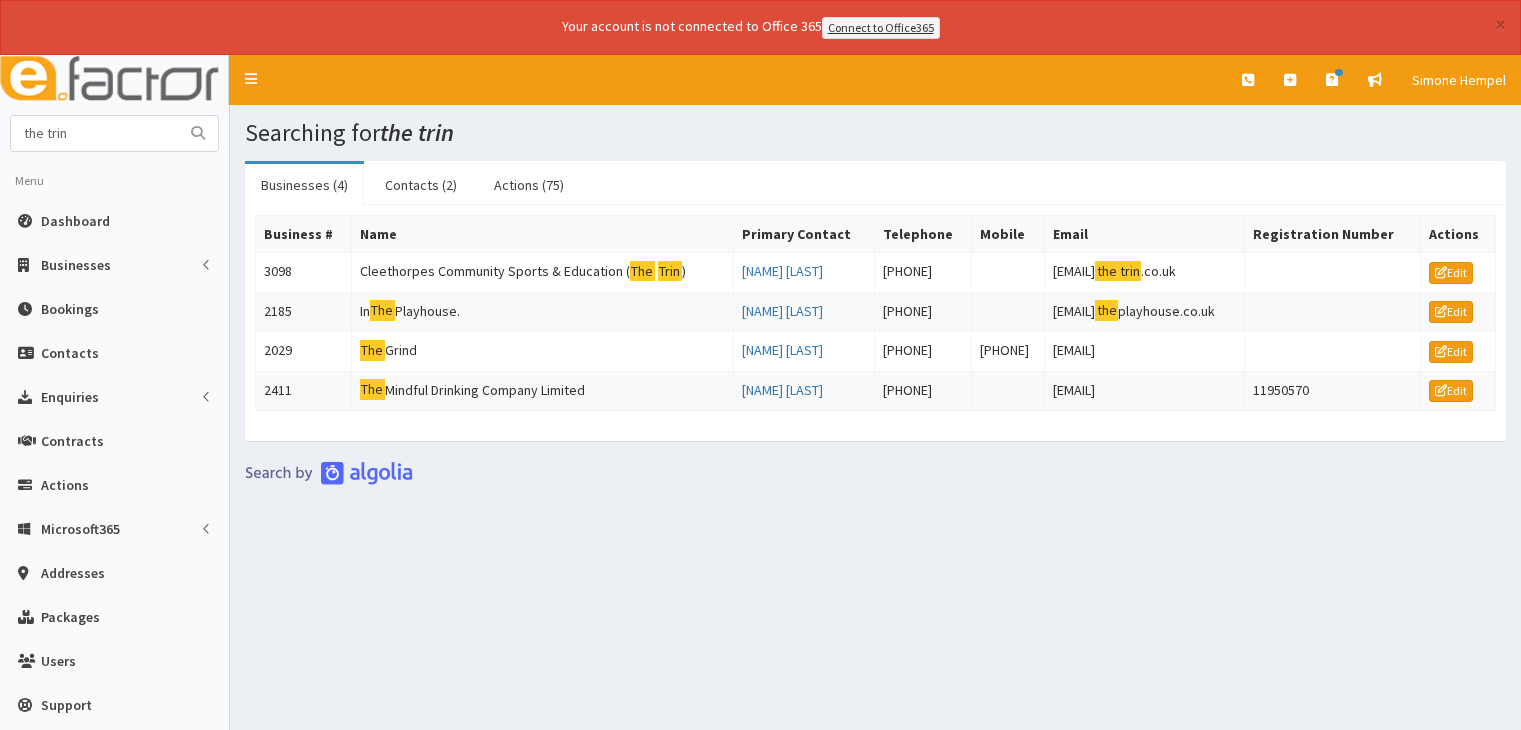 scroll, scrollTop: 0, scrollLeft: 0, axis: both 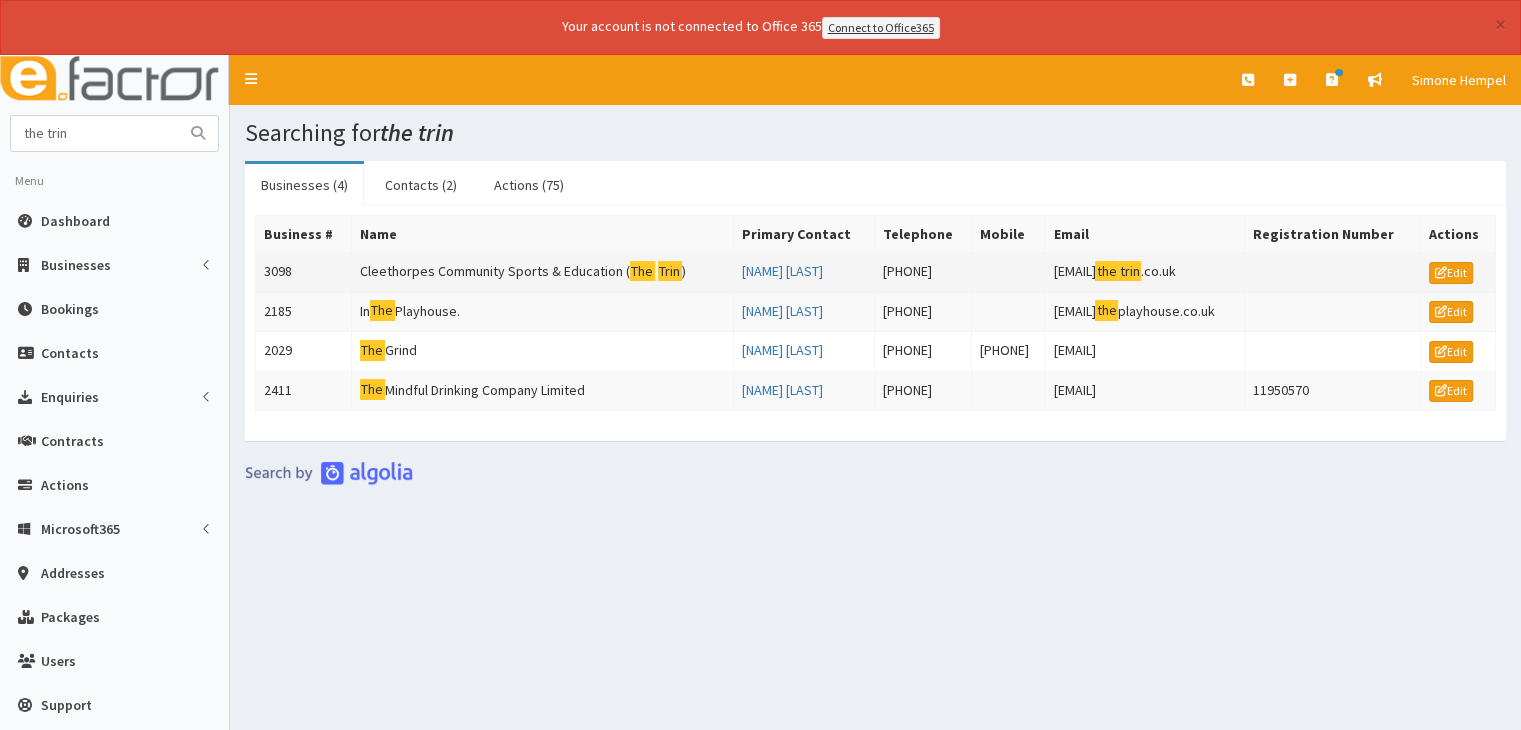 click on "Cleethorpes Community Sports & Education ( The   Trin )" at bounding box center [542, 272] 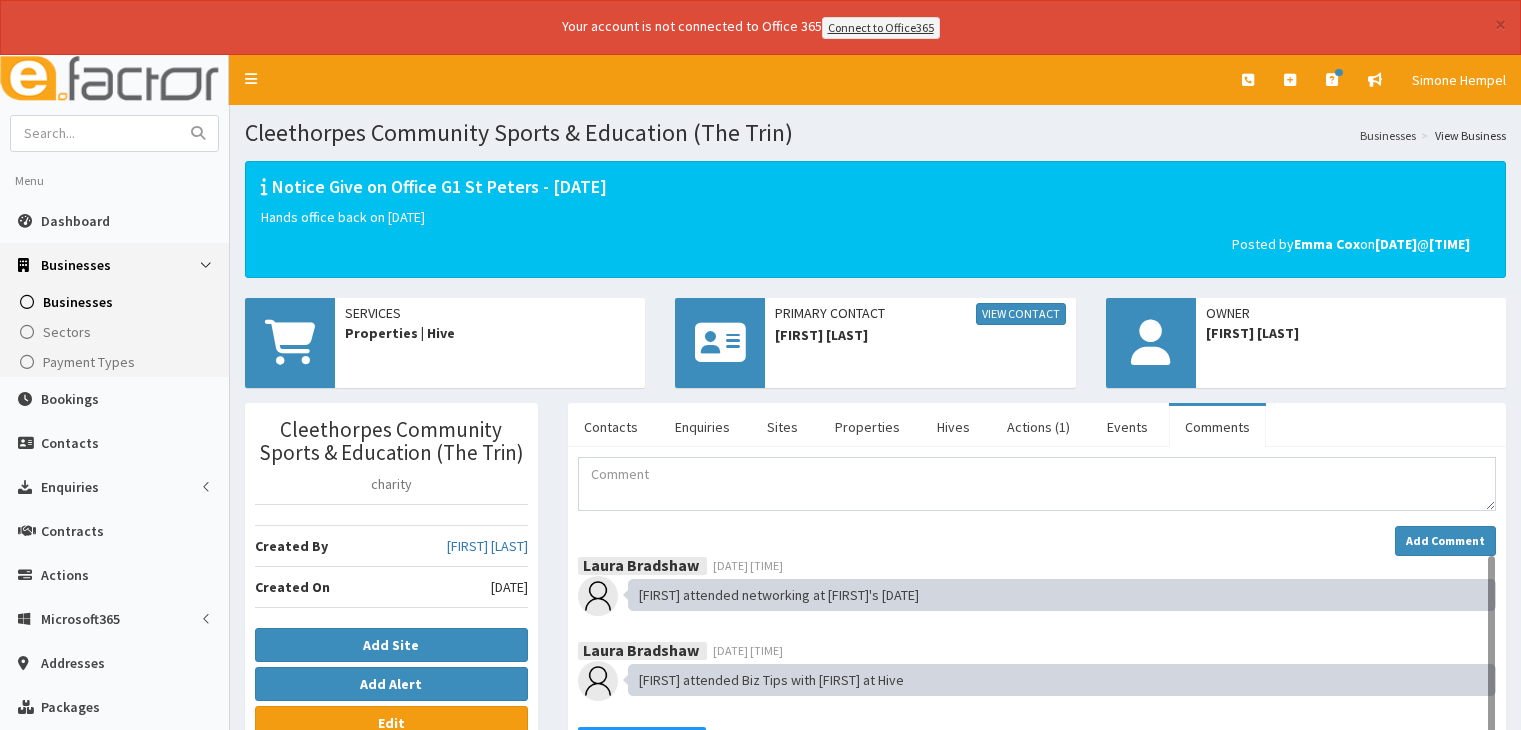 scroll, scrollTop: 0, scrollLeft: 0, axis: both 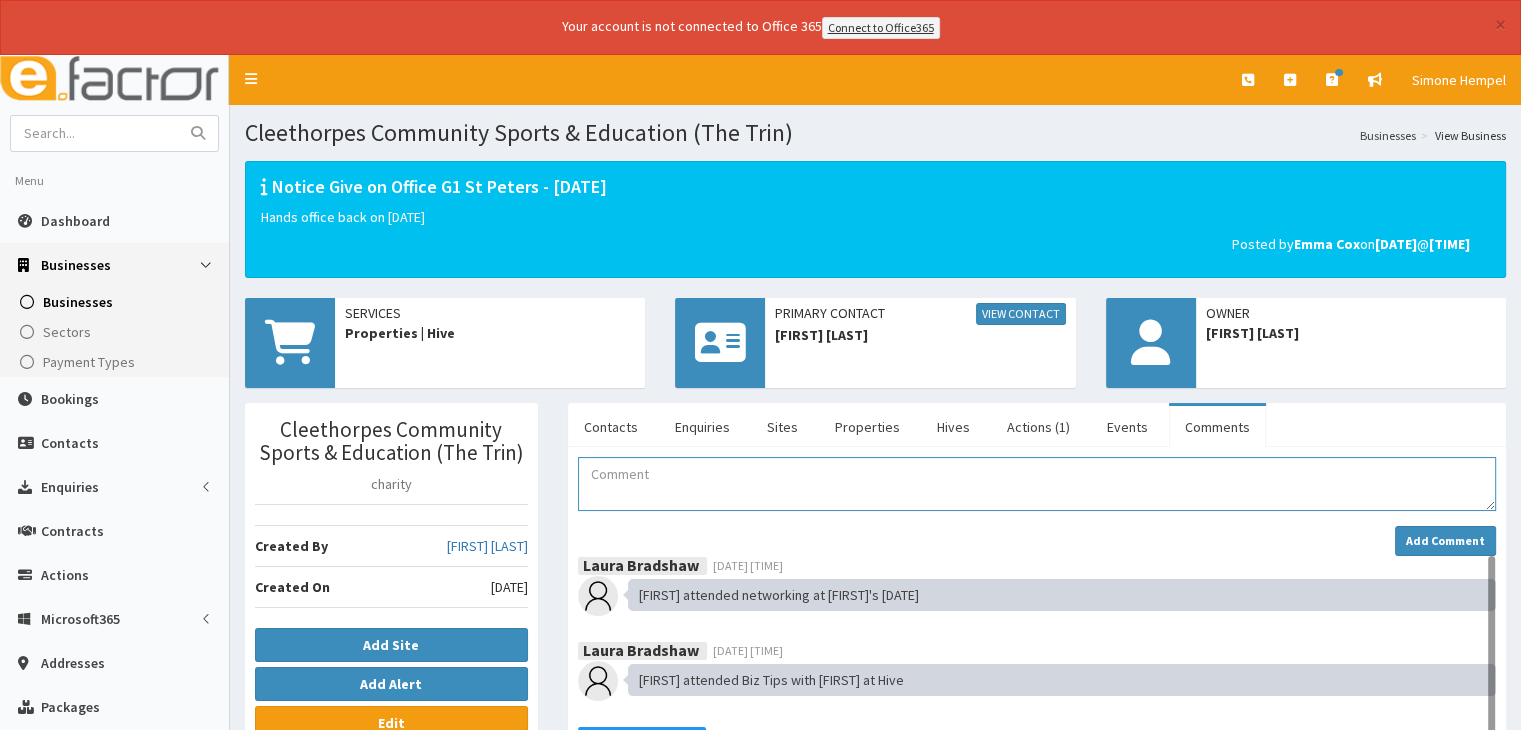 click at bounding box center [1037, 484] 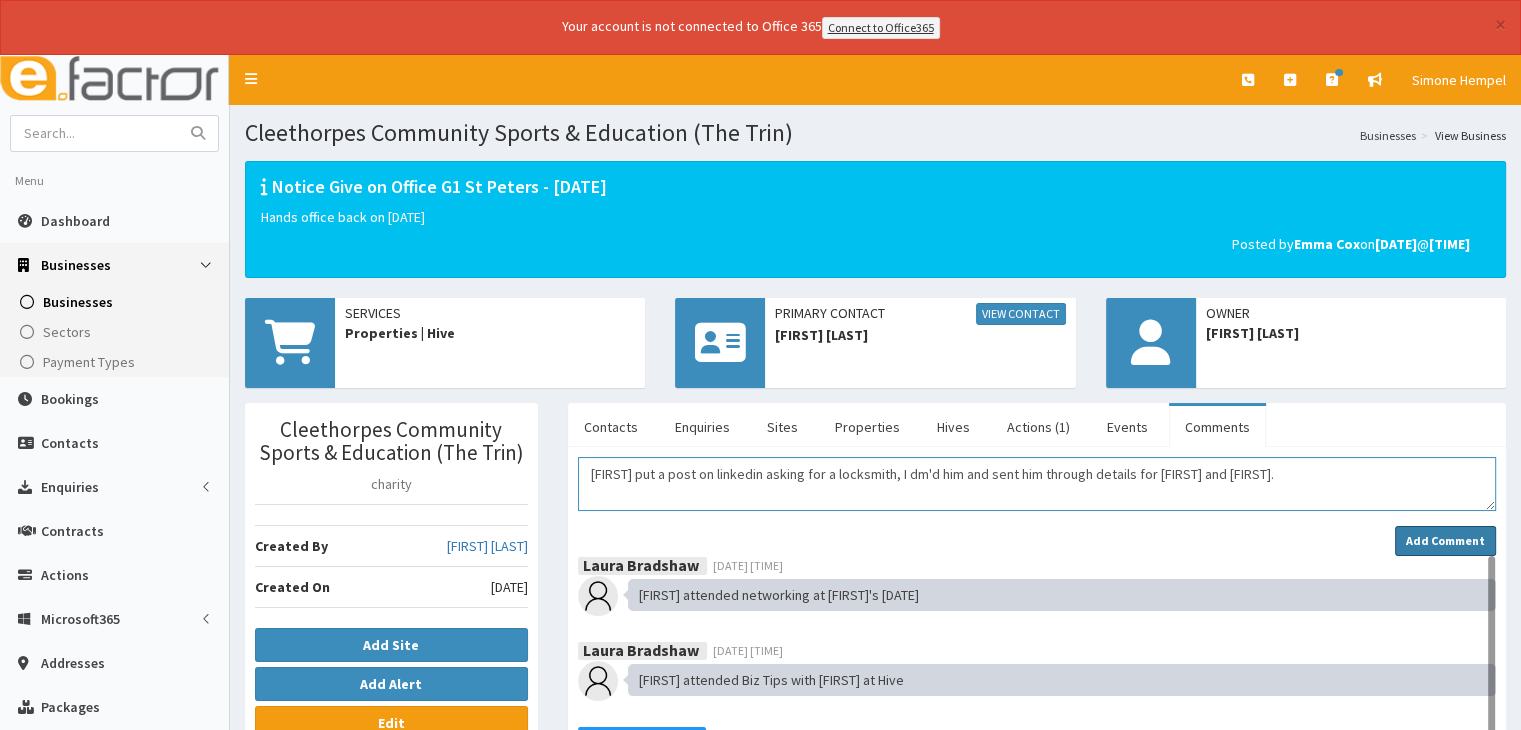 type on "[FIRST] put a post on linkedin asking for a locksmith, I dm'd him and sent him through details for [FIRST] and [FIRST]." 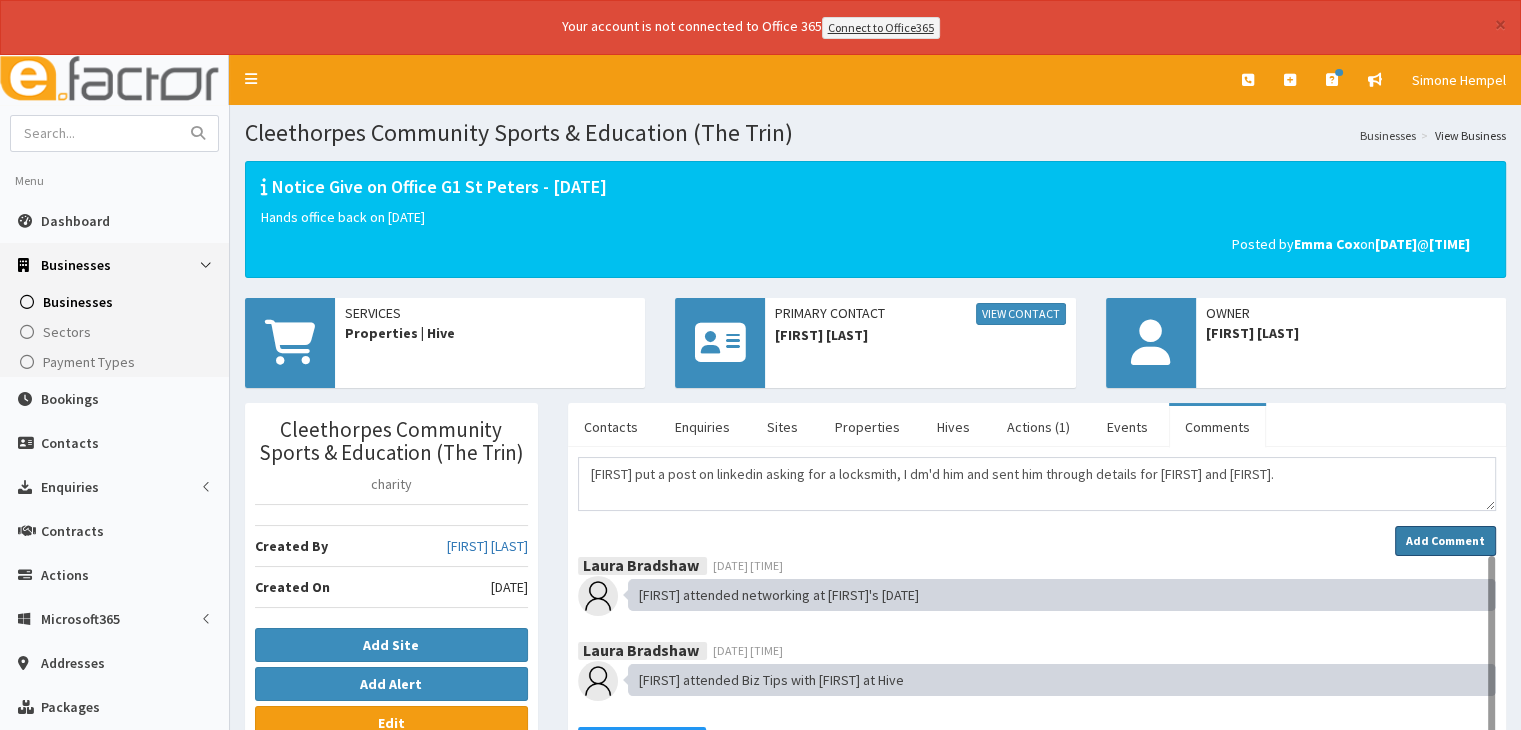 click on "Add Comment" at bounding box center (1445, 540) 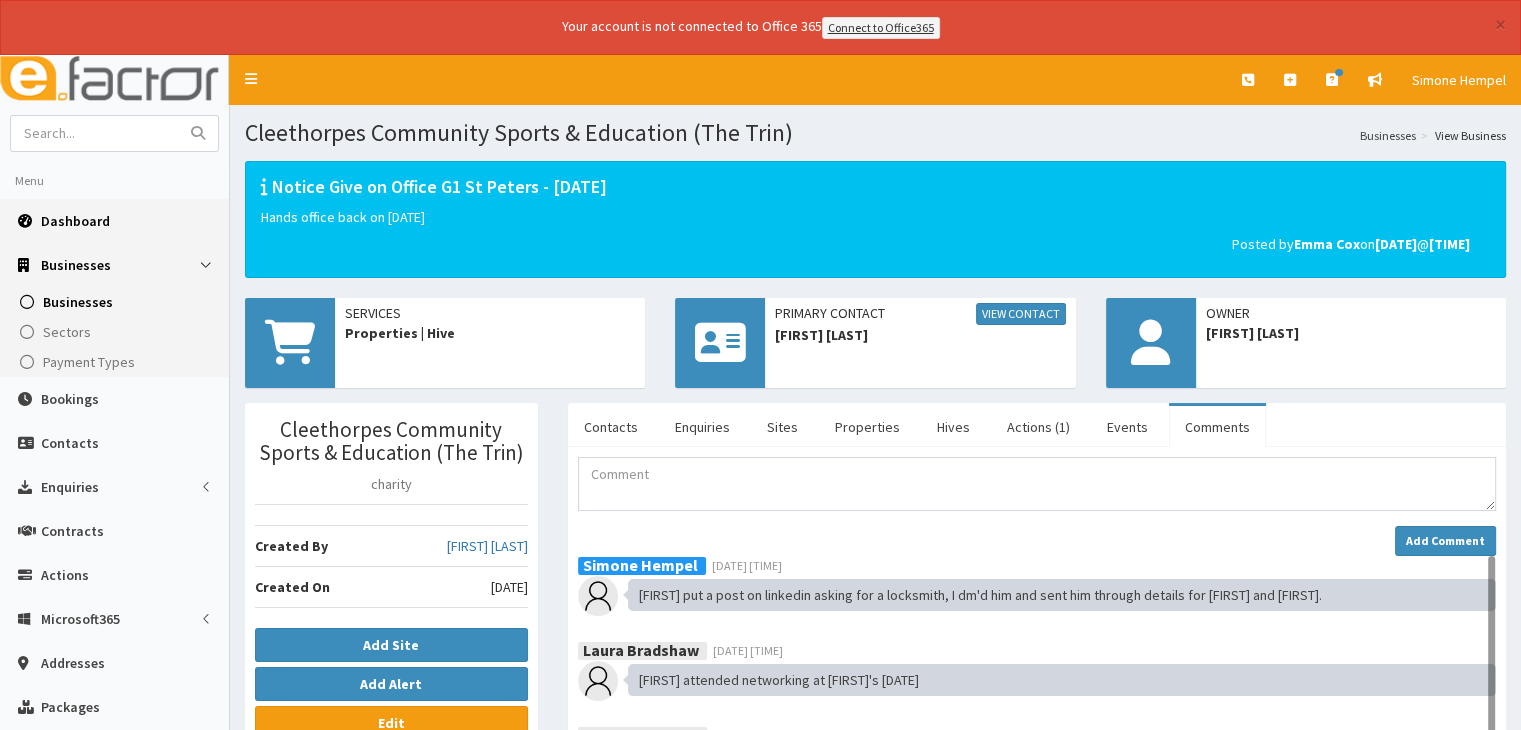 click on "Dashboard" at bounding box center [75, 221] 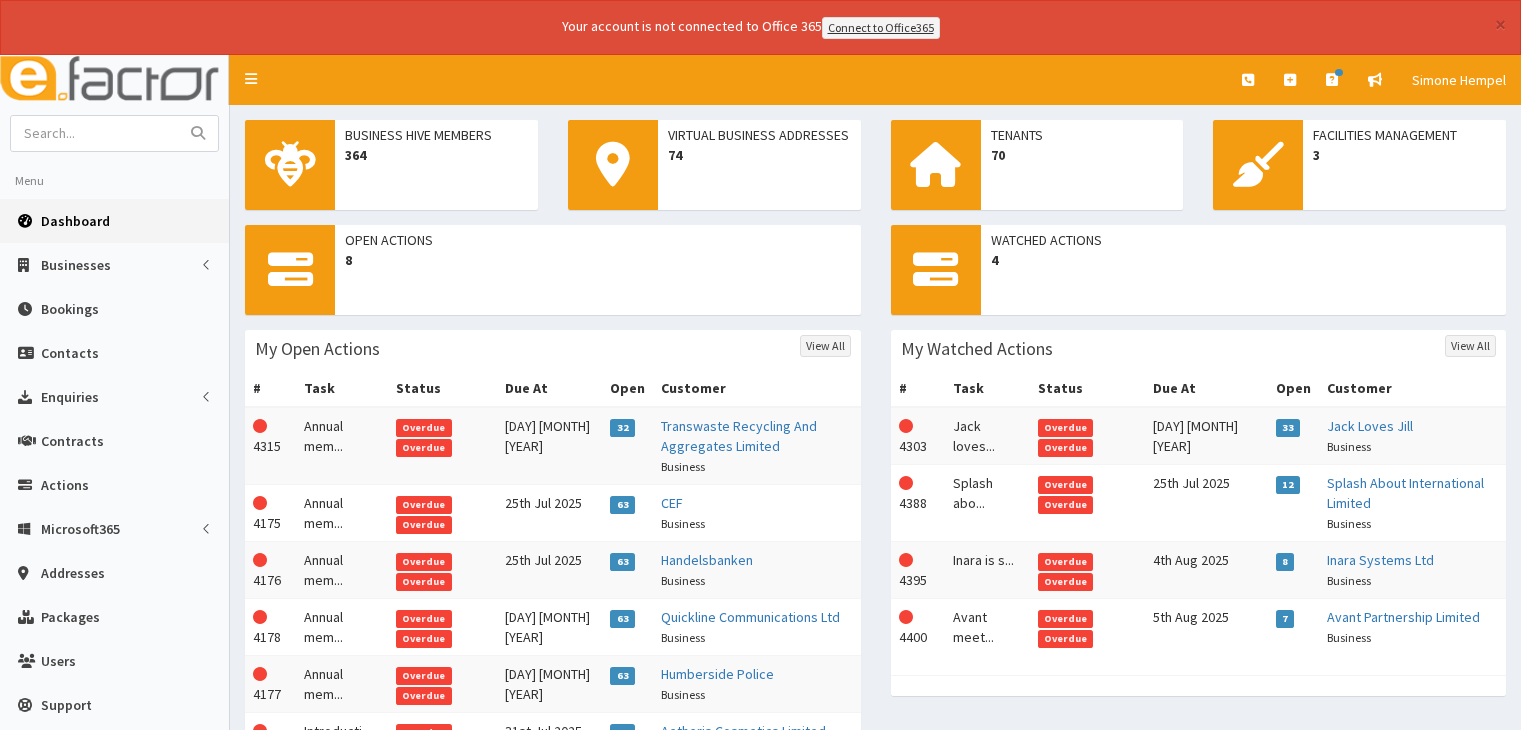 scroll, scrollTop: 0, scrollLeft: 0, axis: both 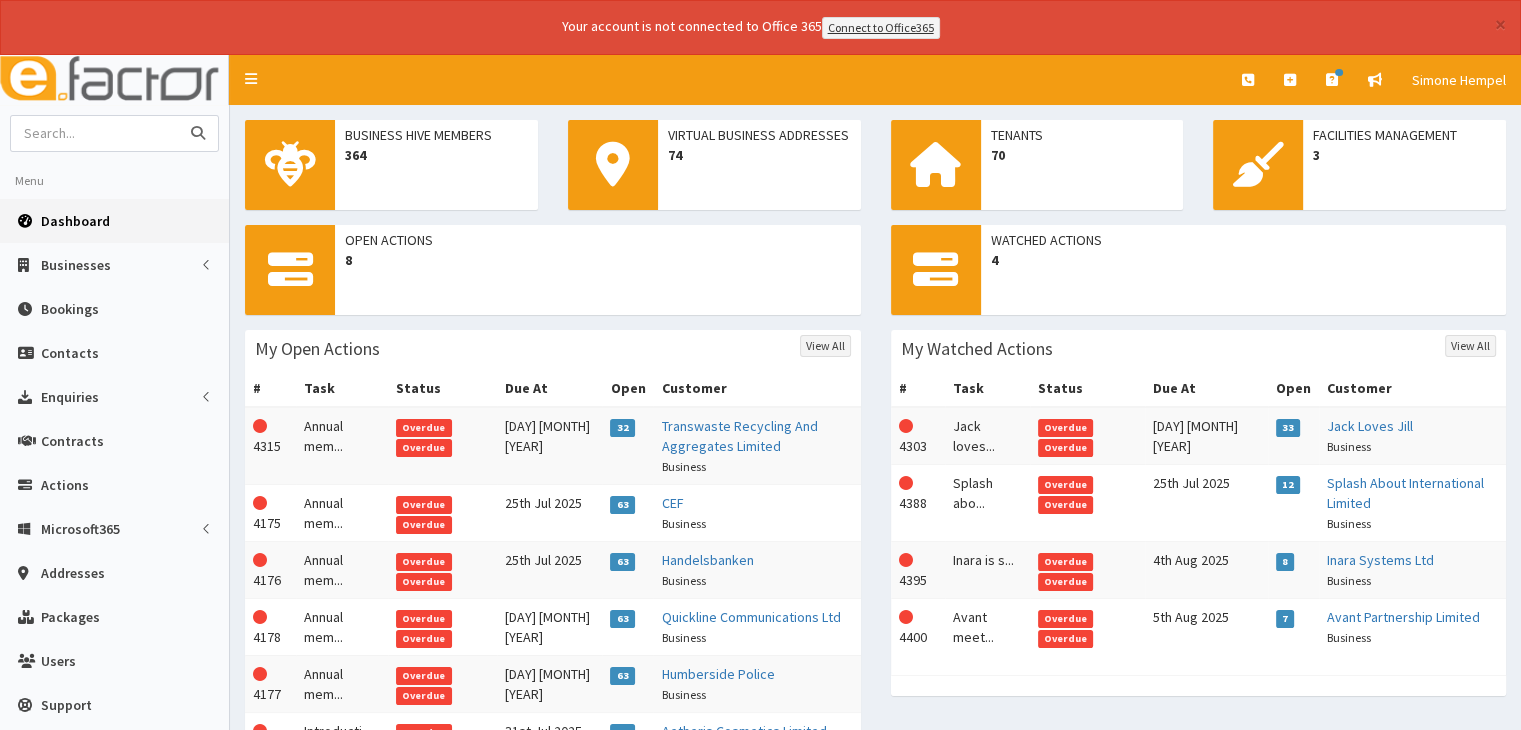 click at bounding box center (95, 133) 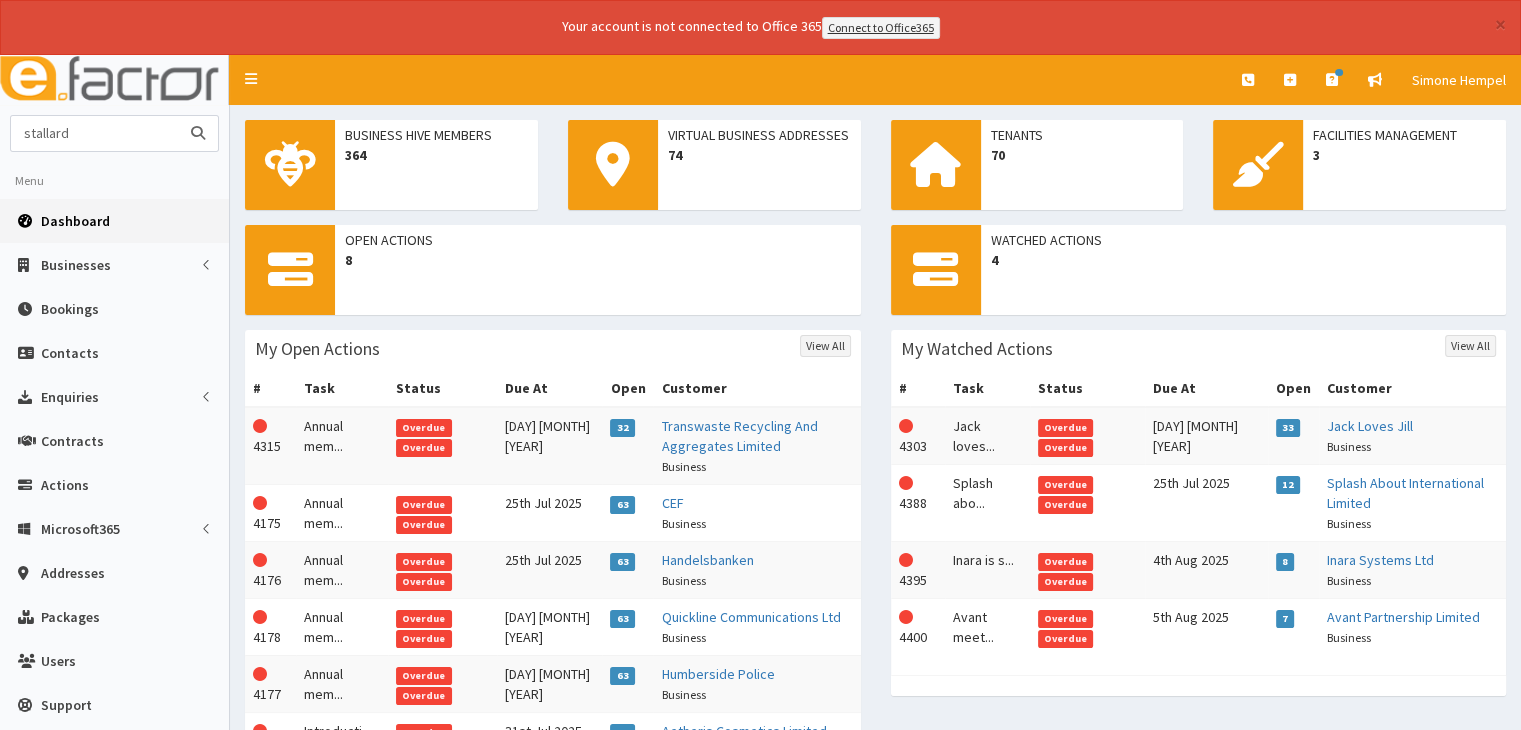 type on "stallard" 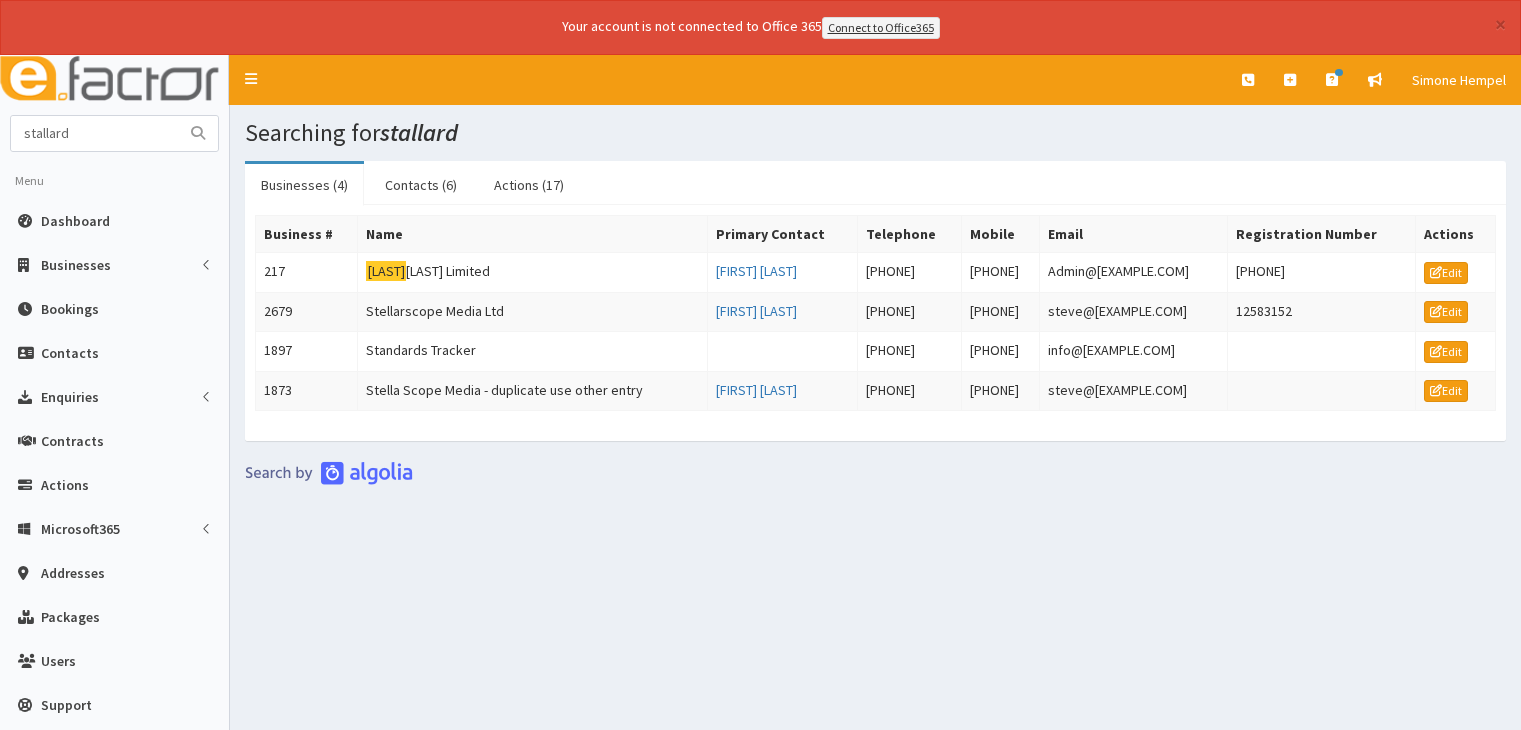 scroll, scrollTop: 0, scrollLeft: 0, axis: both 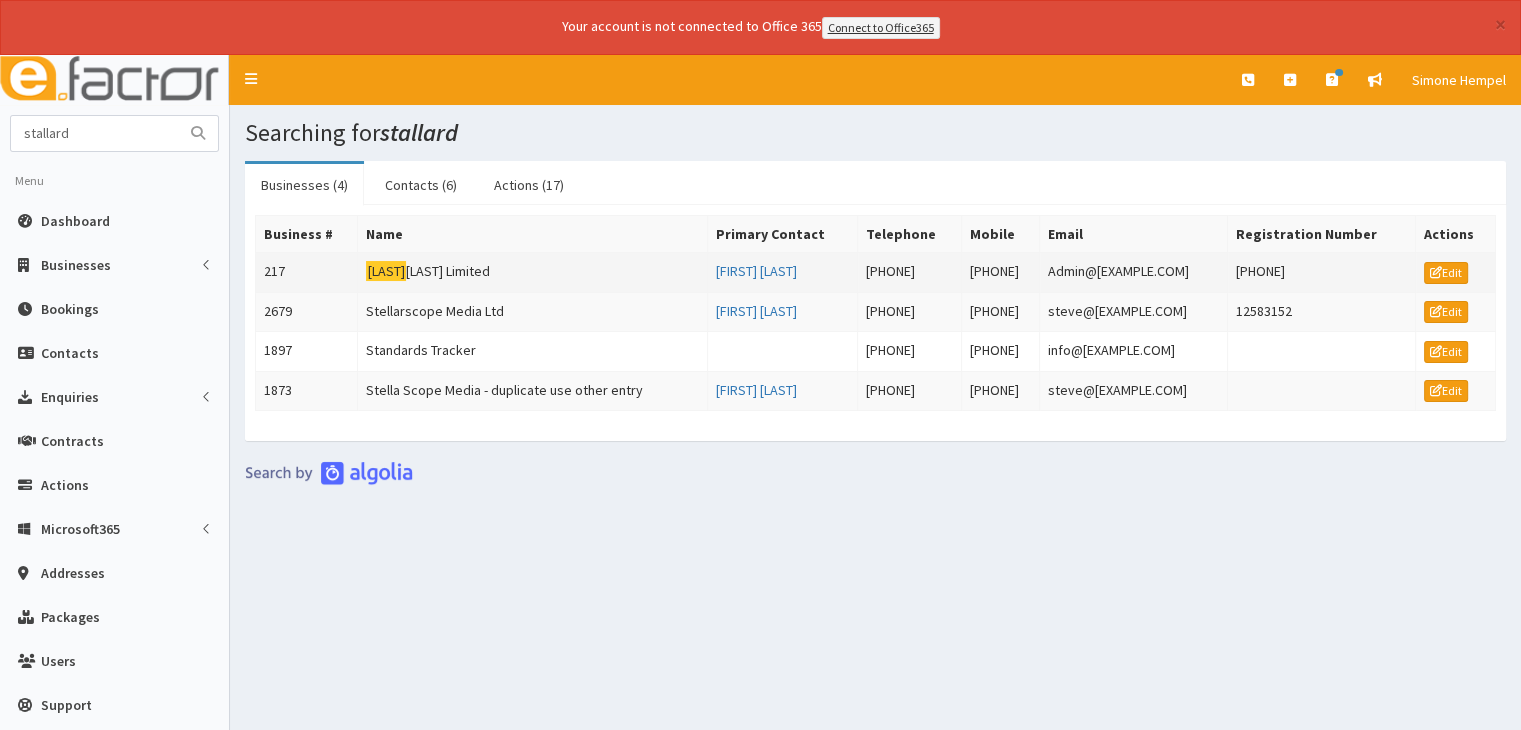 click on "Stallard  Kane Associates  Limited" at bounding box center [533, 272] 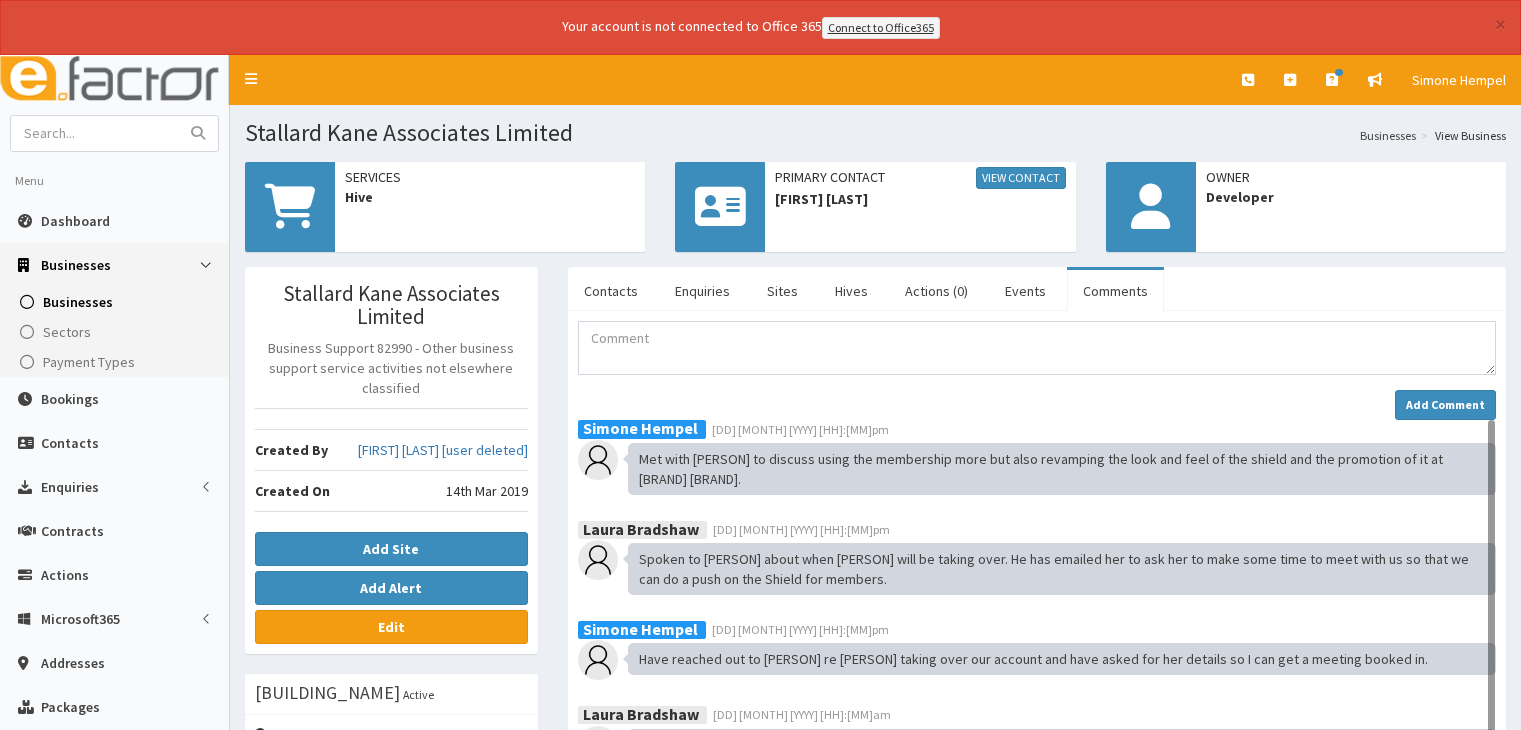 scroll, scrollTop: 0, scrollLeft: 0, axis: both 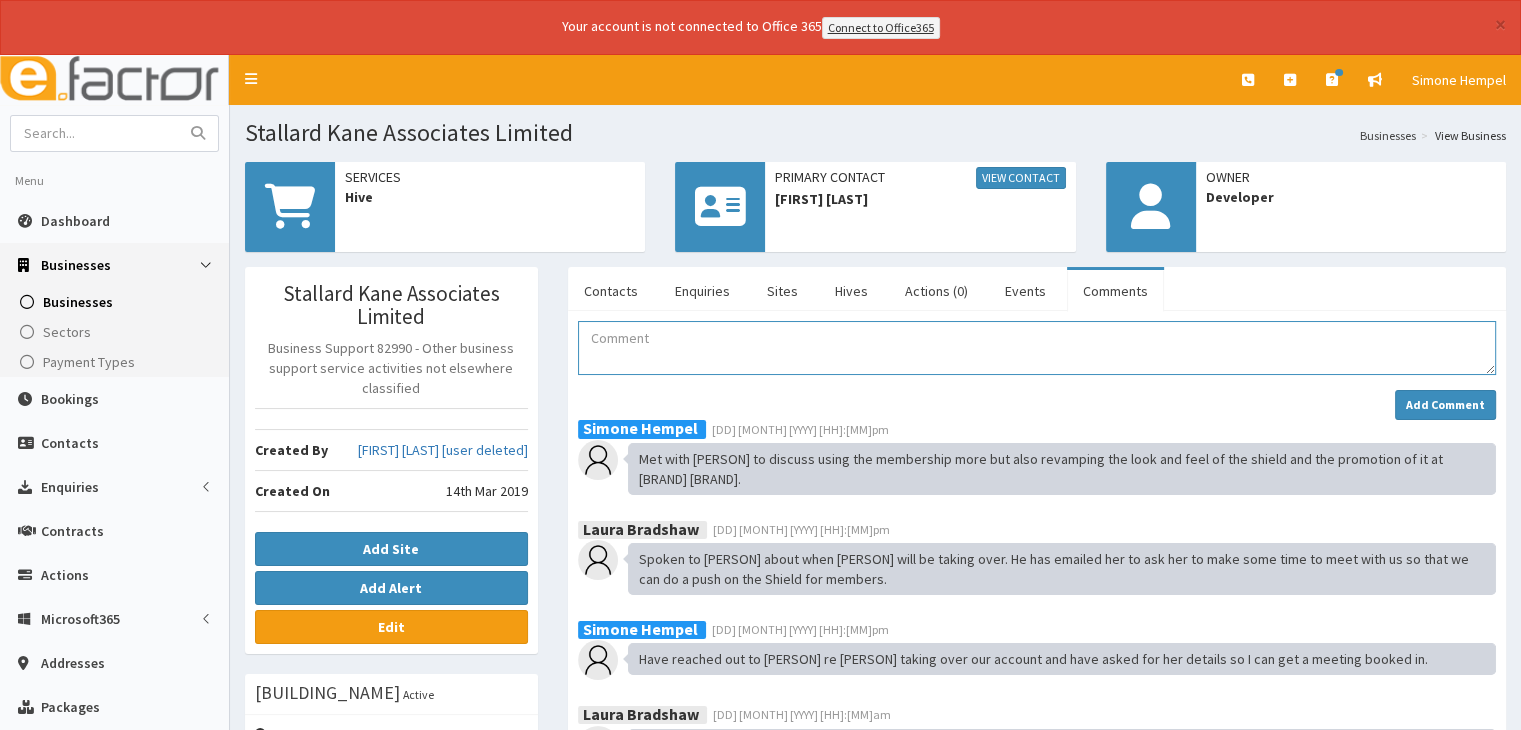 click at bounding box center (1037, 348) 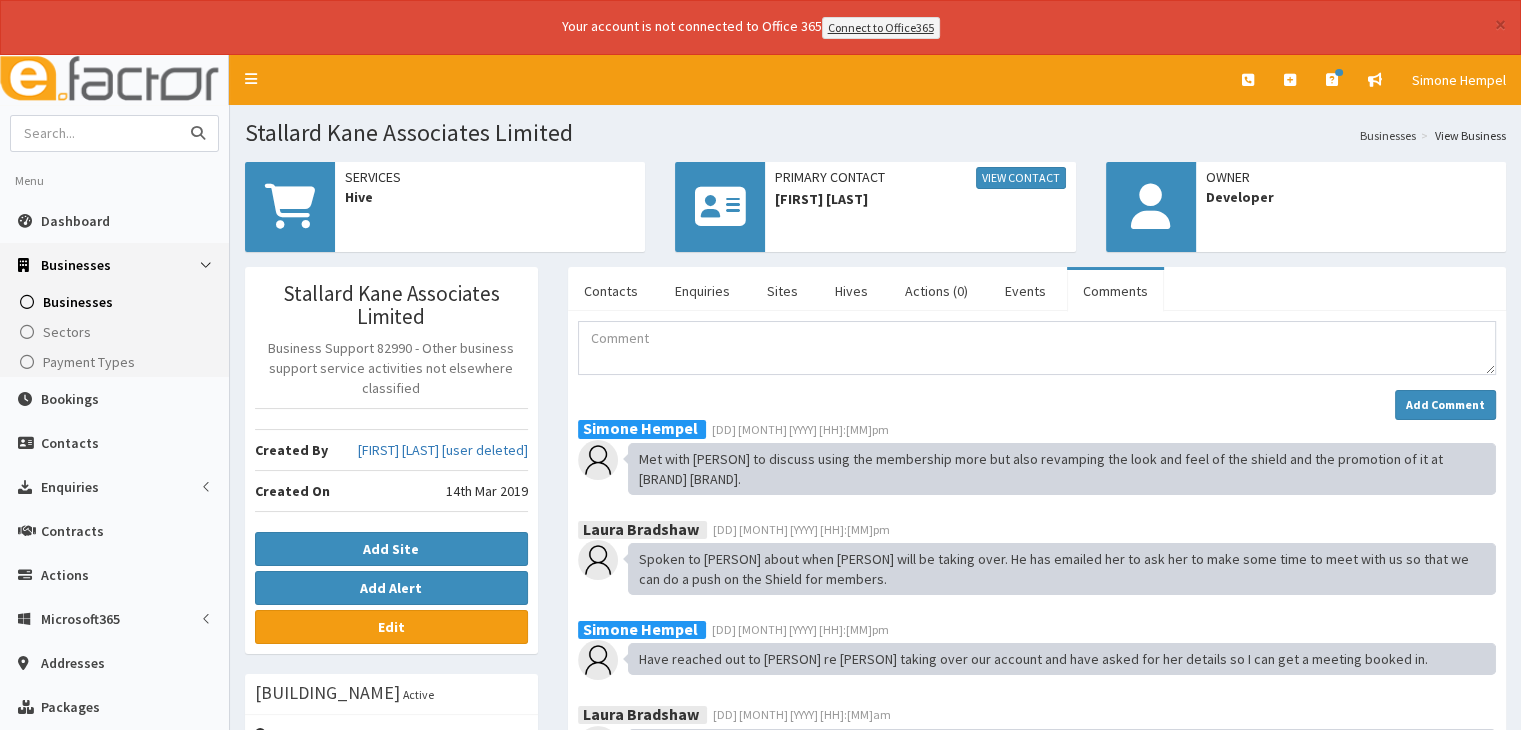 click at bounding box center (95, 133) 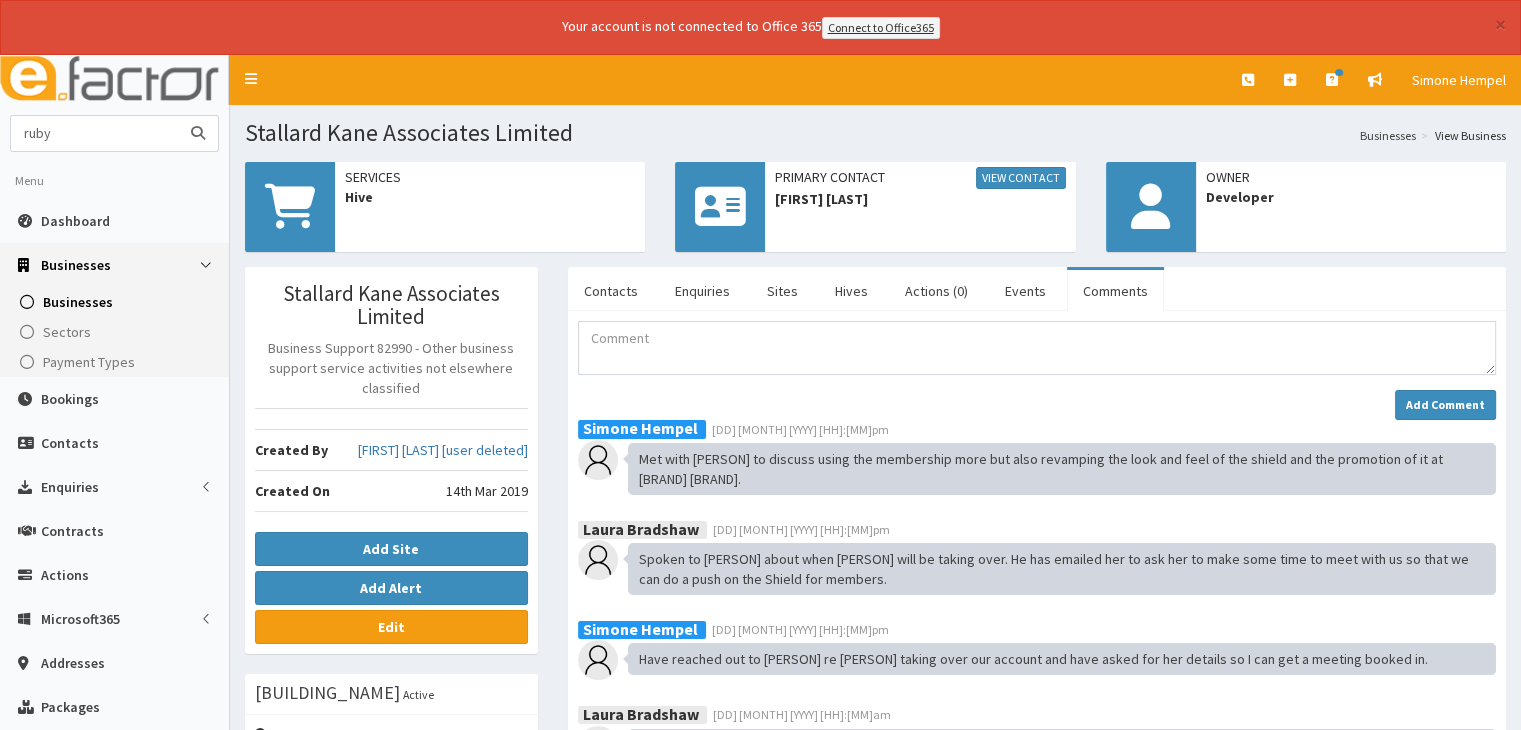 type on "ruby" 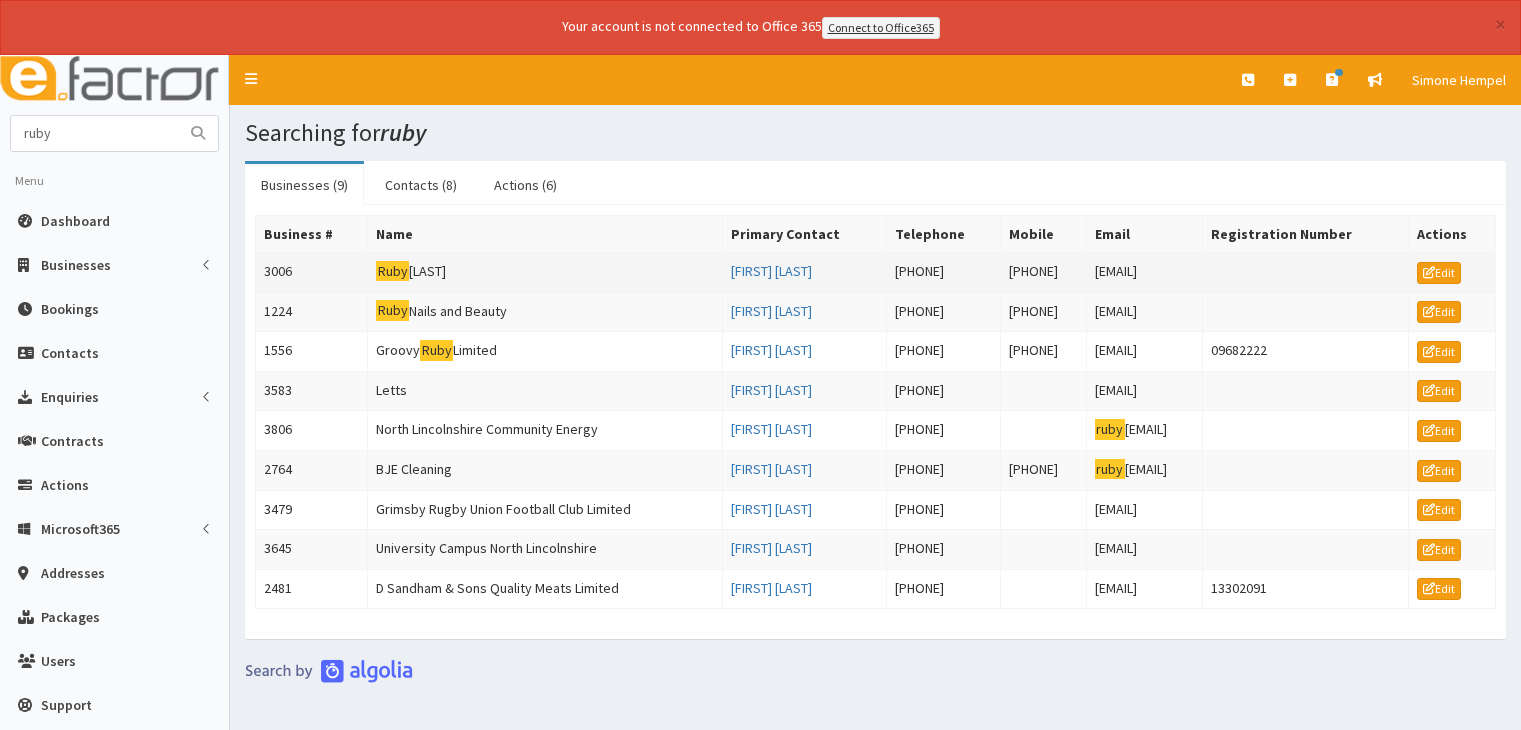 scroll, scrollTop: 0, scrollLeft: 0, axis: both 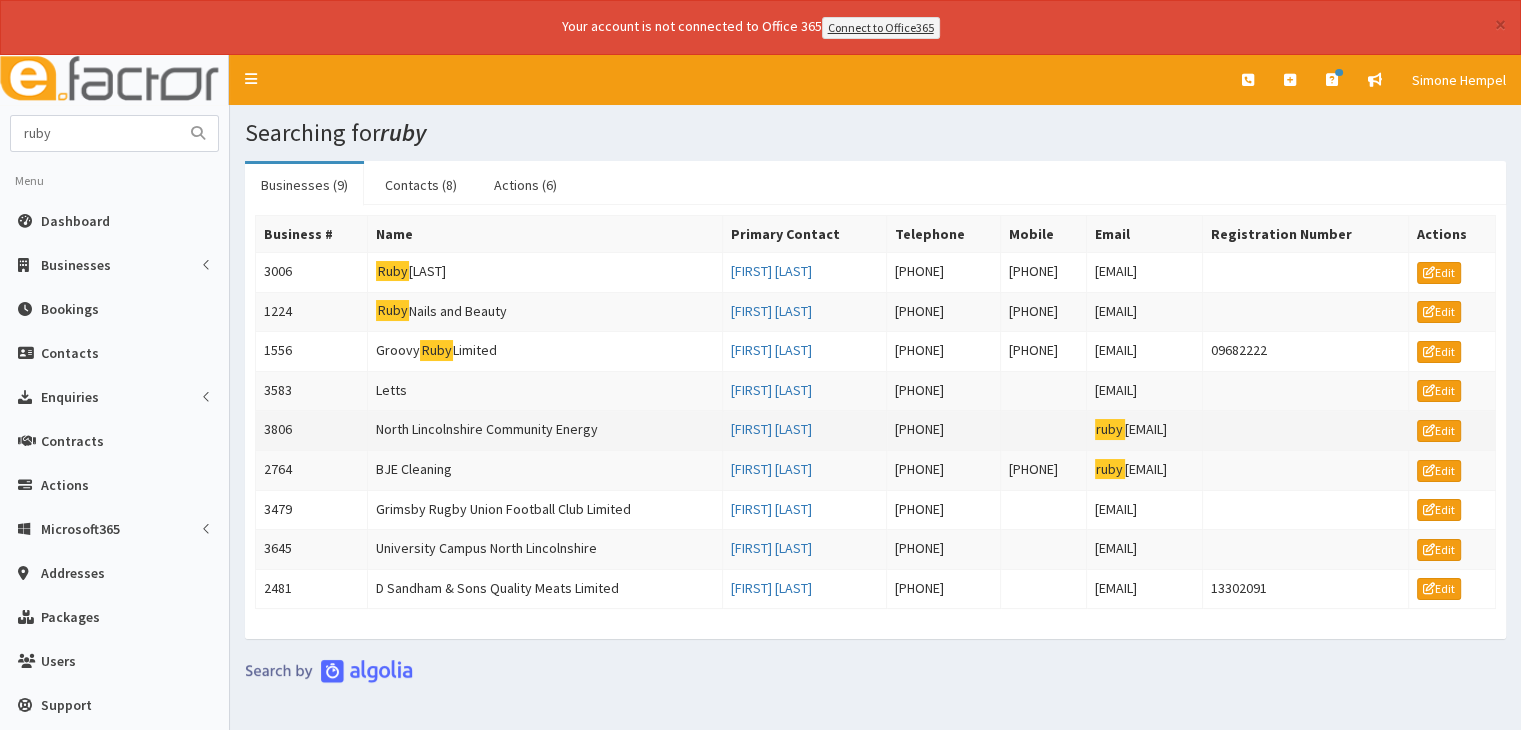 click on "North Lincolnshire Community Energy" at bounding box center [545, 431] 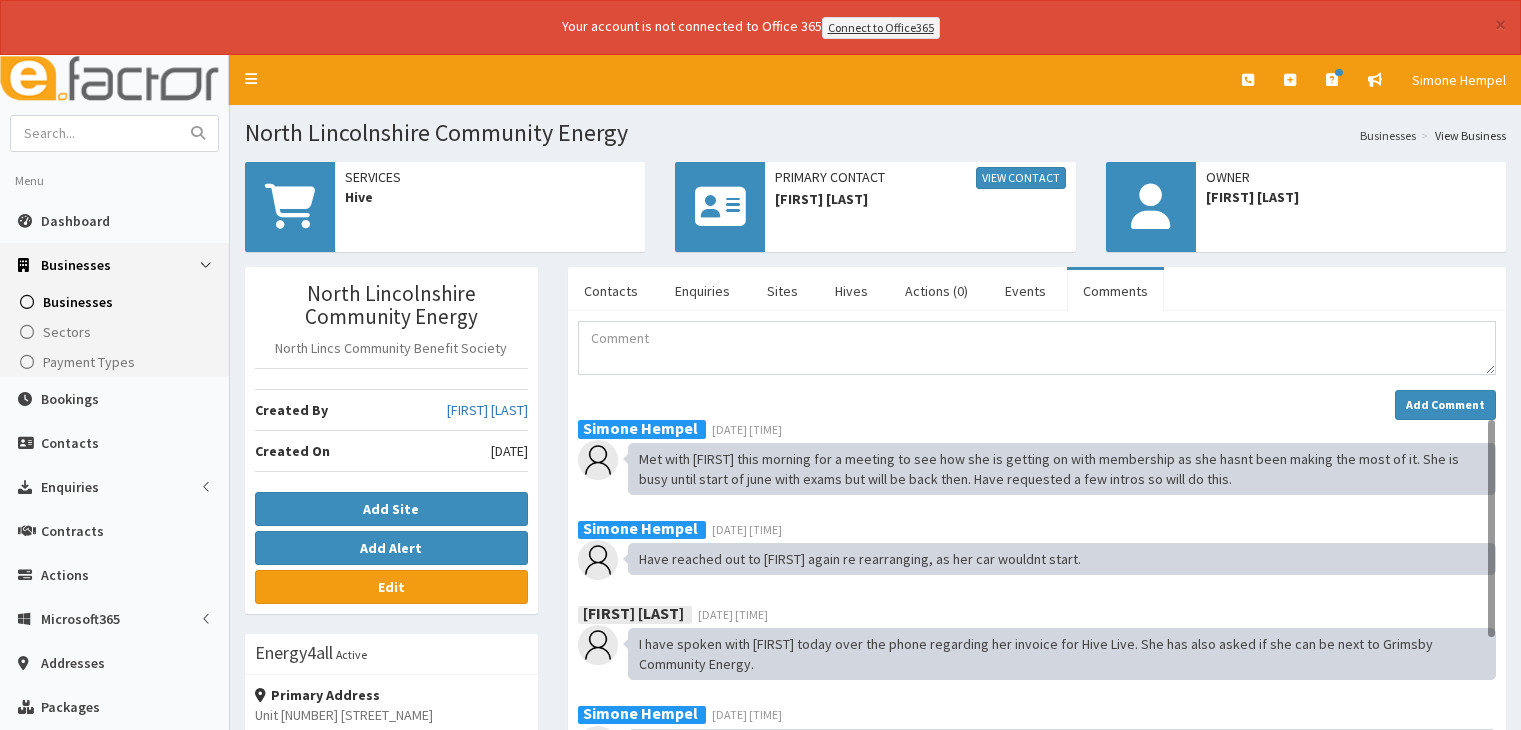 scroll, scrollTop: 0, scrollLeft: 0, axis: both 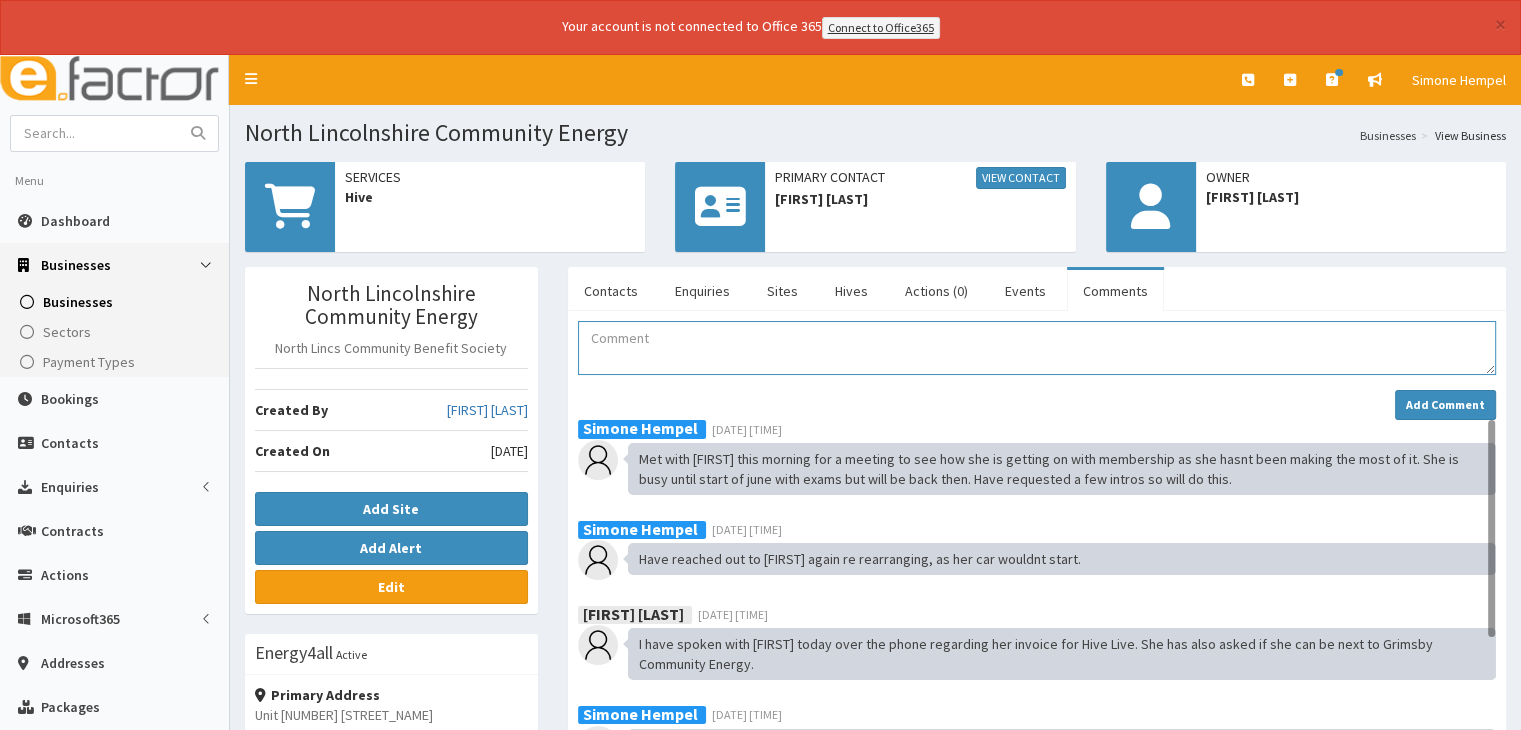 click at bounding box center (1037, 348) 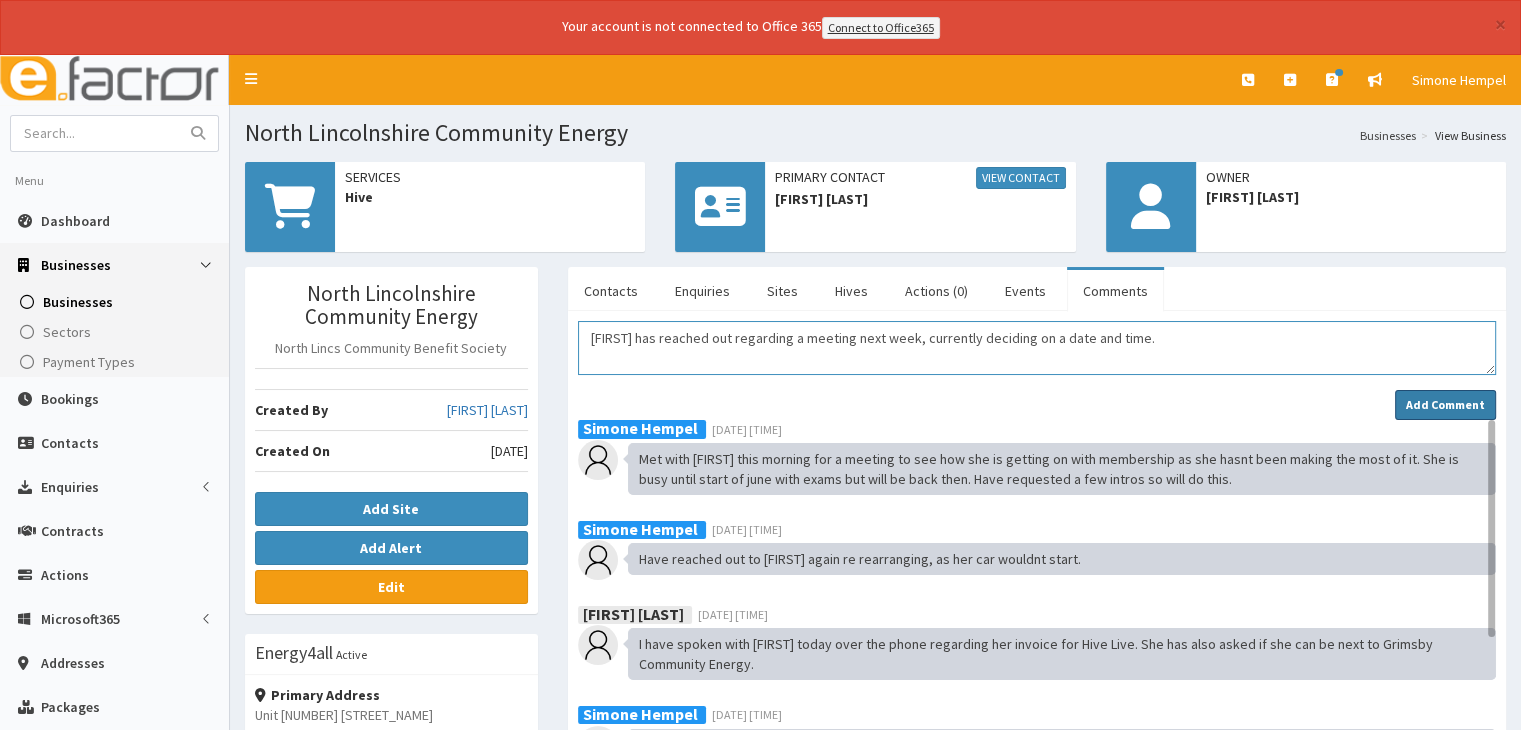 type on "[FIRST] has reached out regarding a meeting next week, currently deciding on a date and time." 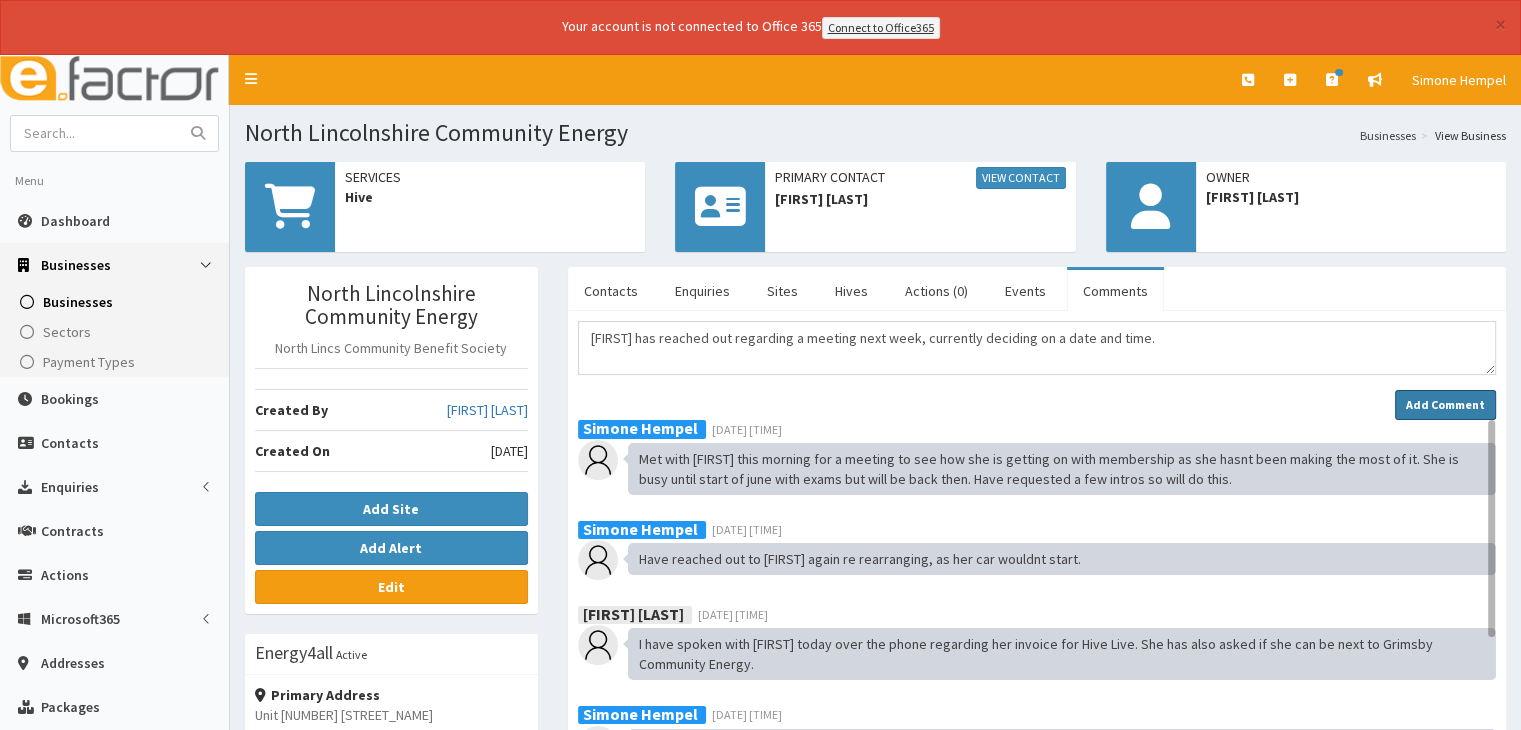 click on "Add Comment" at bounding box center (1445, 405) 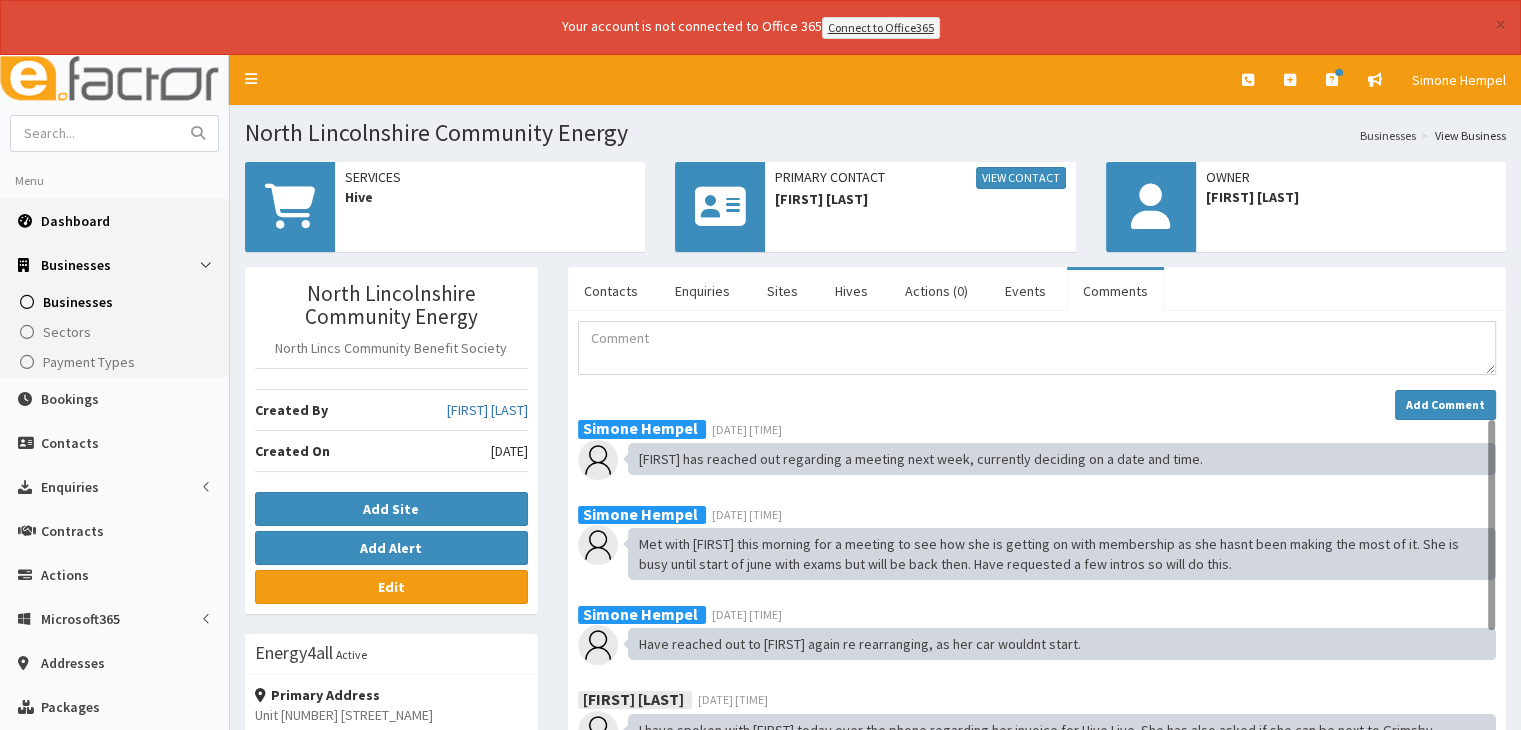 click on "Dashboard" at bounding box center (75, 221) 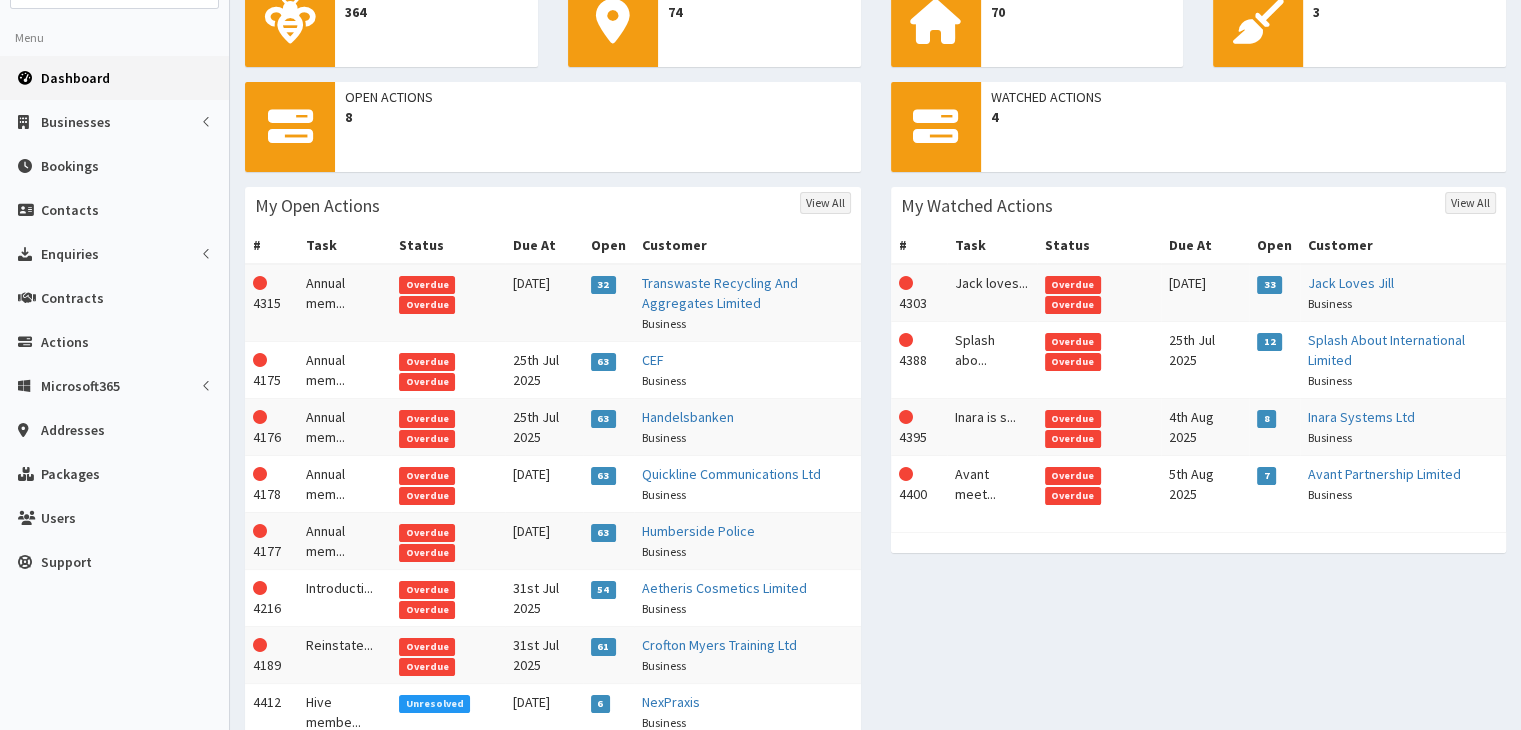 scroll, scrollTop: 144, scrollLeft: 0, axis: vertical 